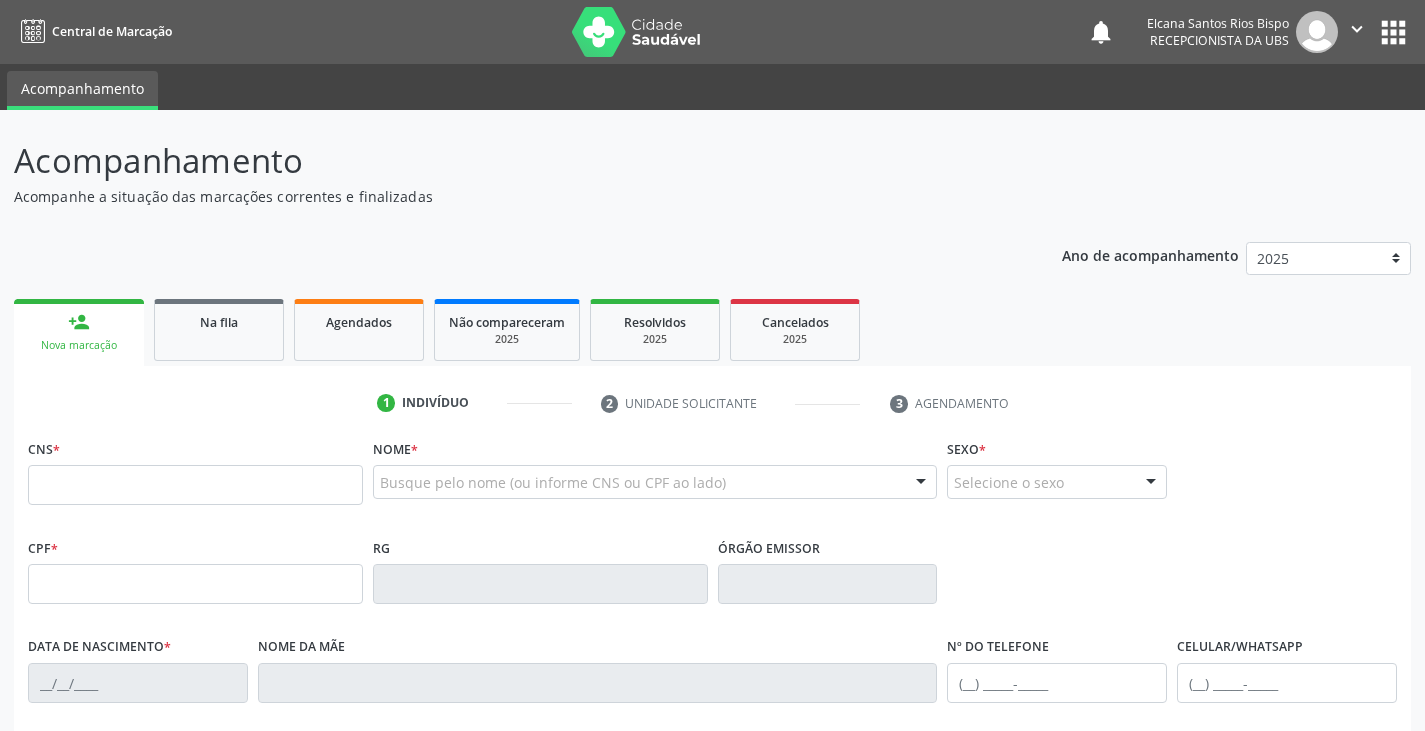 scroll, scrollTop: 0, scrollLeft: 0, axis: both 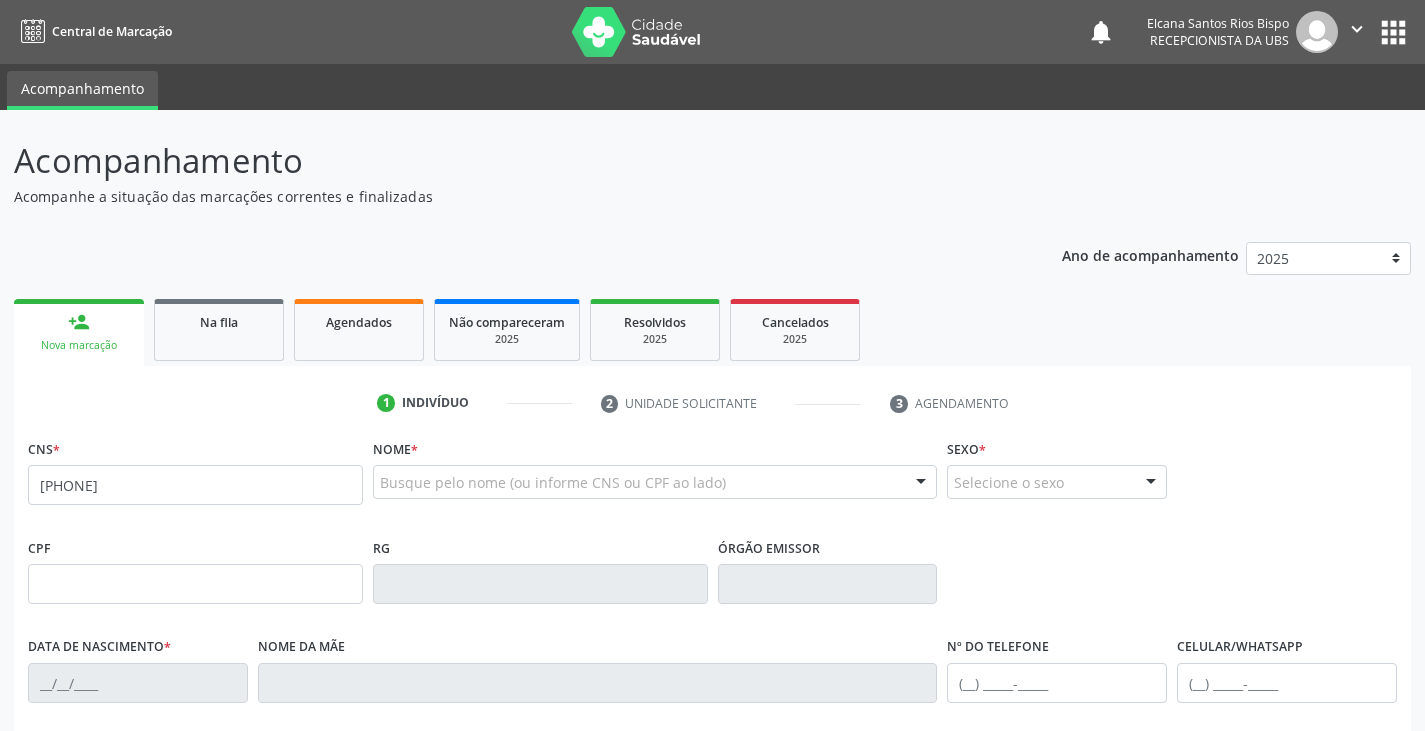 type on "[PHONE]" 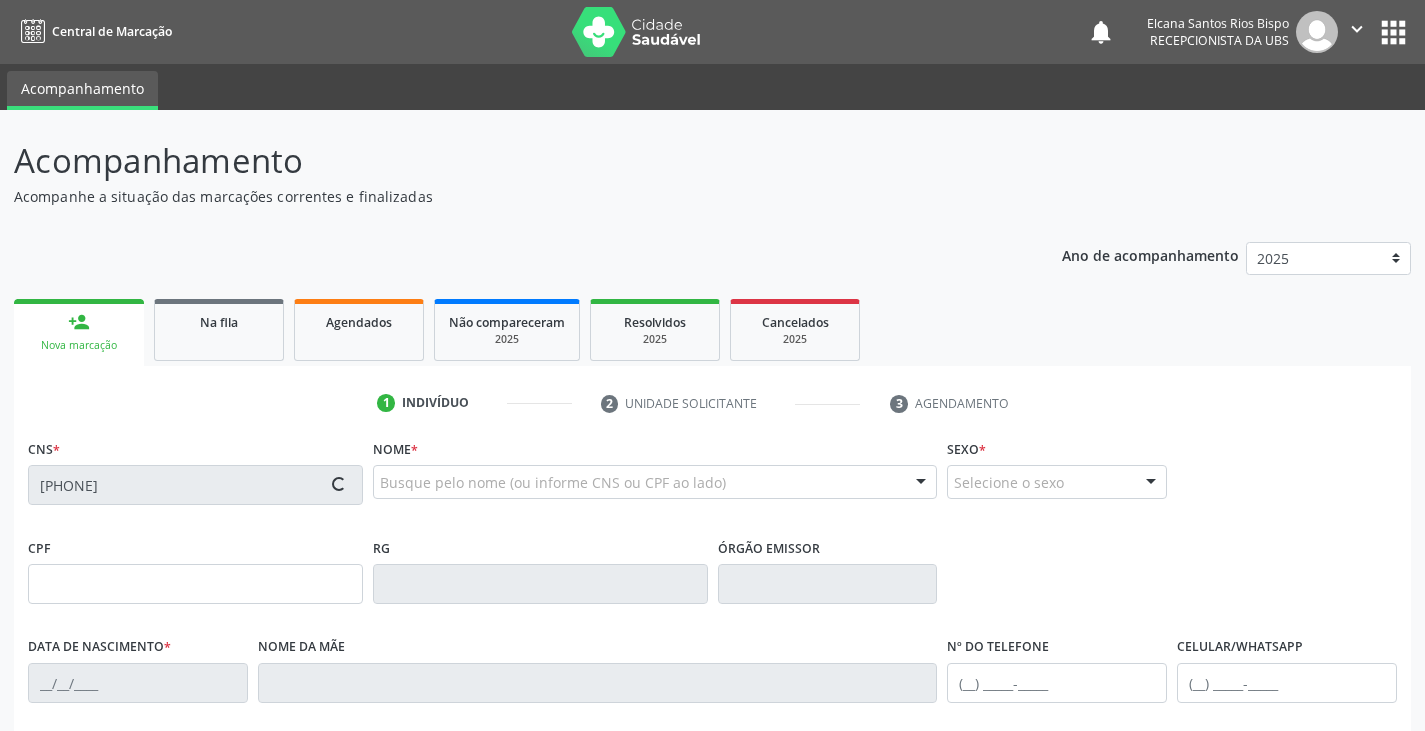 type on "[DATE]" 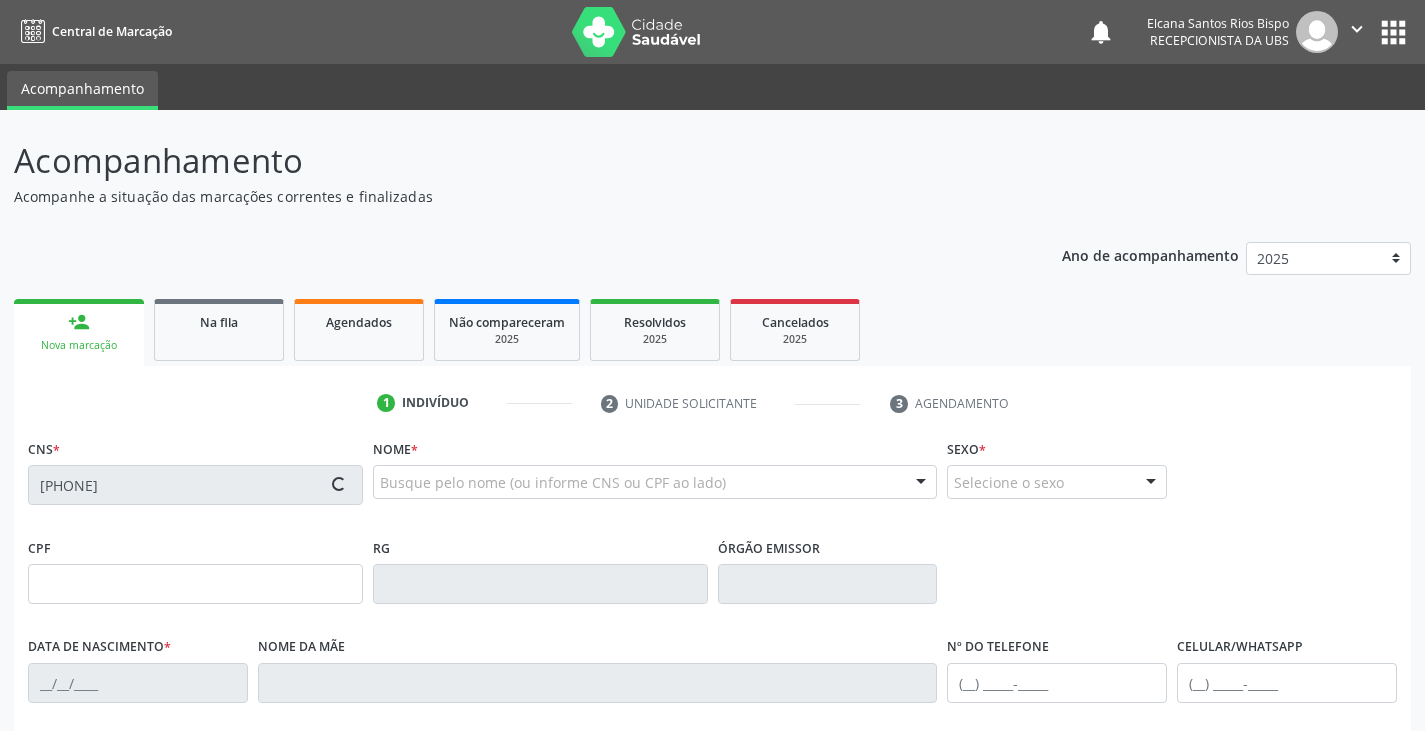 type on "[FIRST] [LAST]" 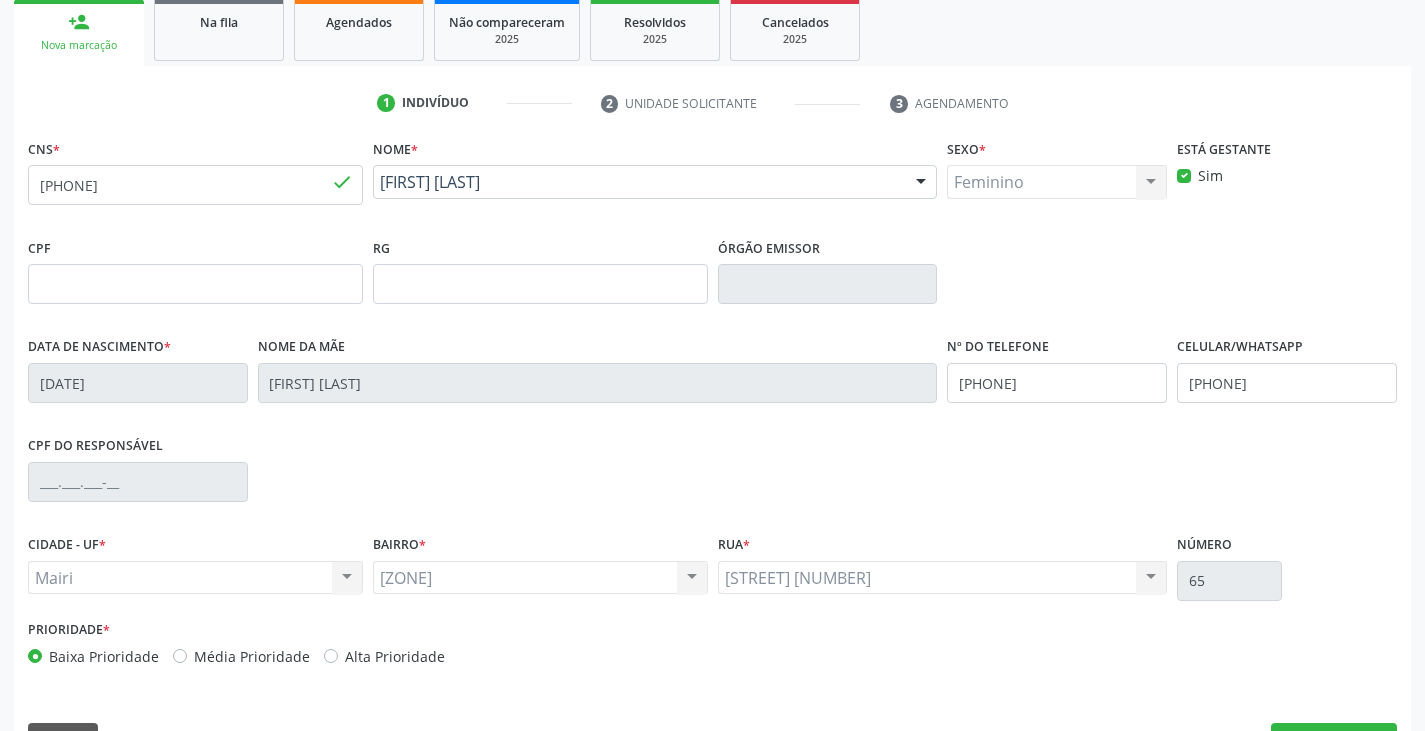 scroll, scrollTop: 353, scrollLeft: 0, axis: vertical 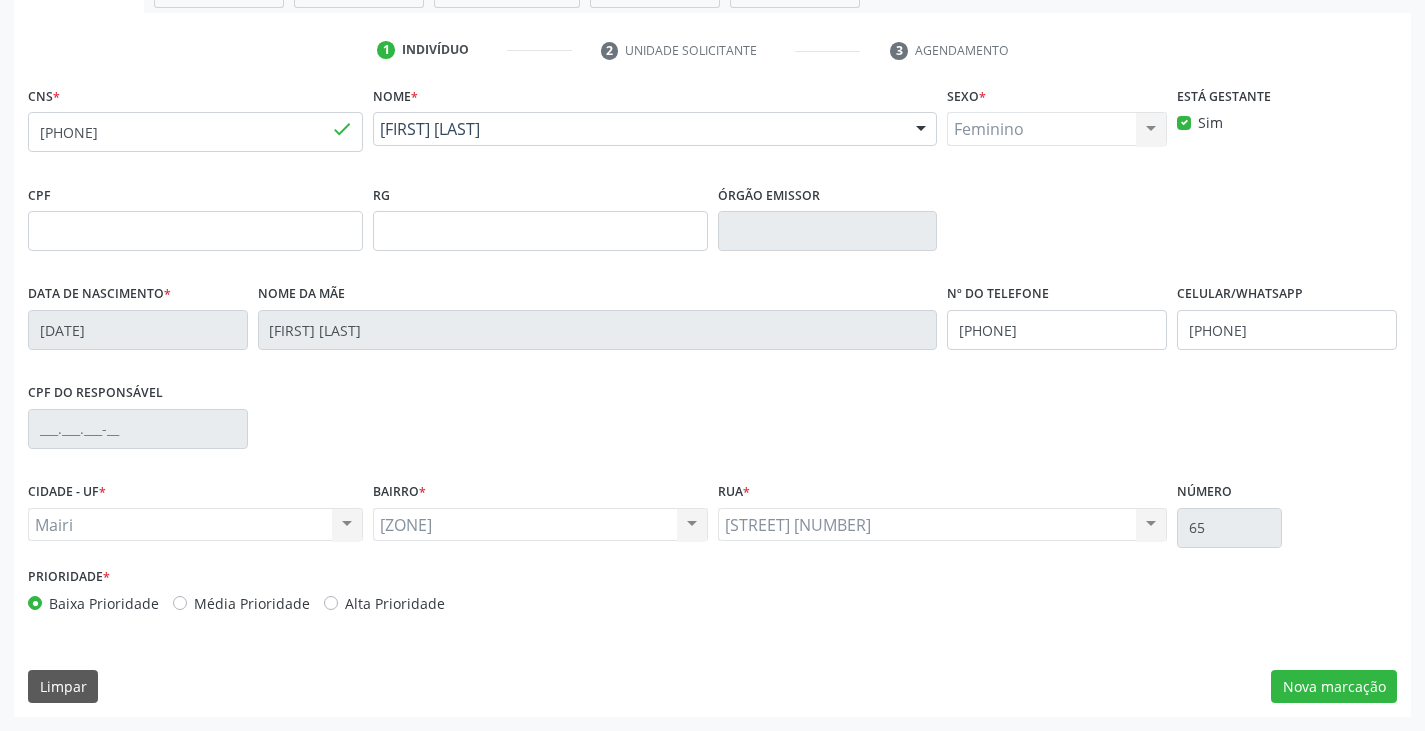 click on "Alta Prioridade" at bounding box center [395, 603] 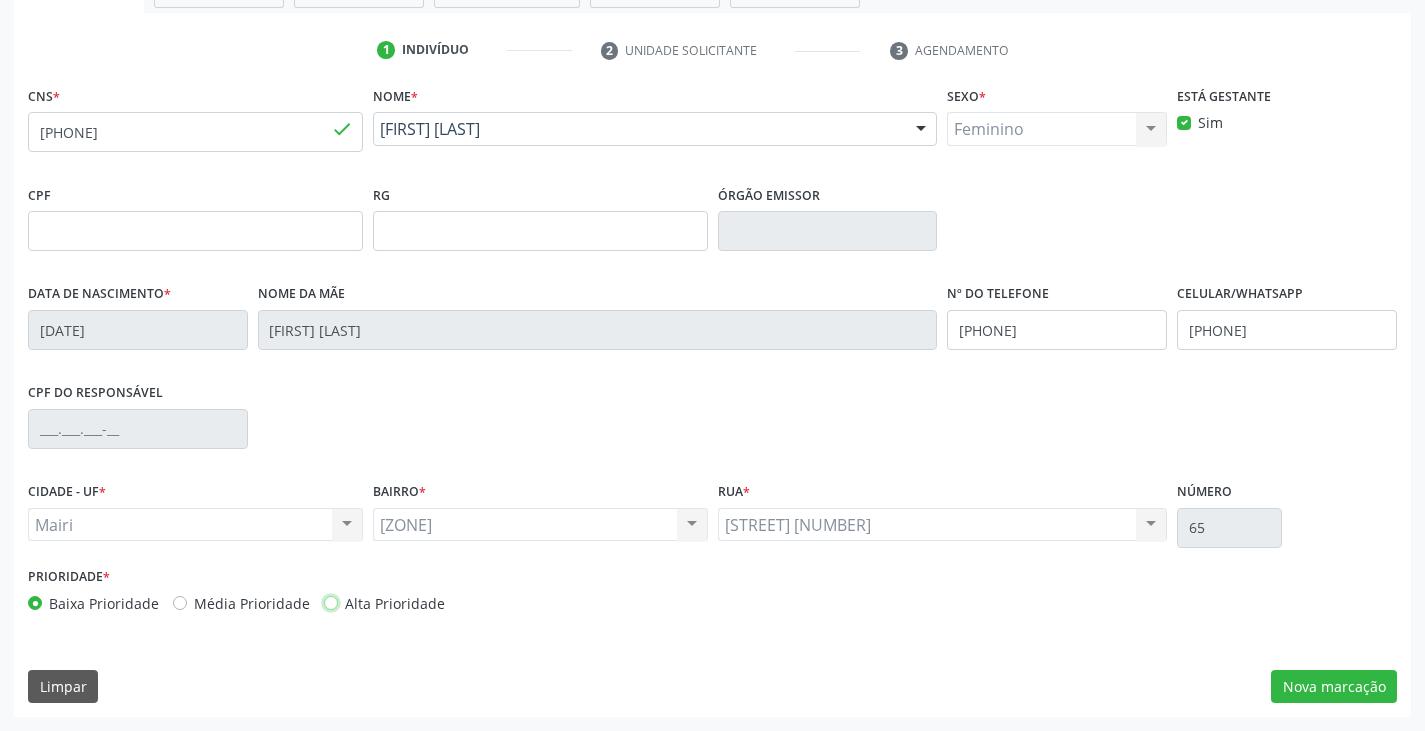 click on "Alta Prioridade" at bounding box center [331, 602] 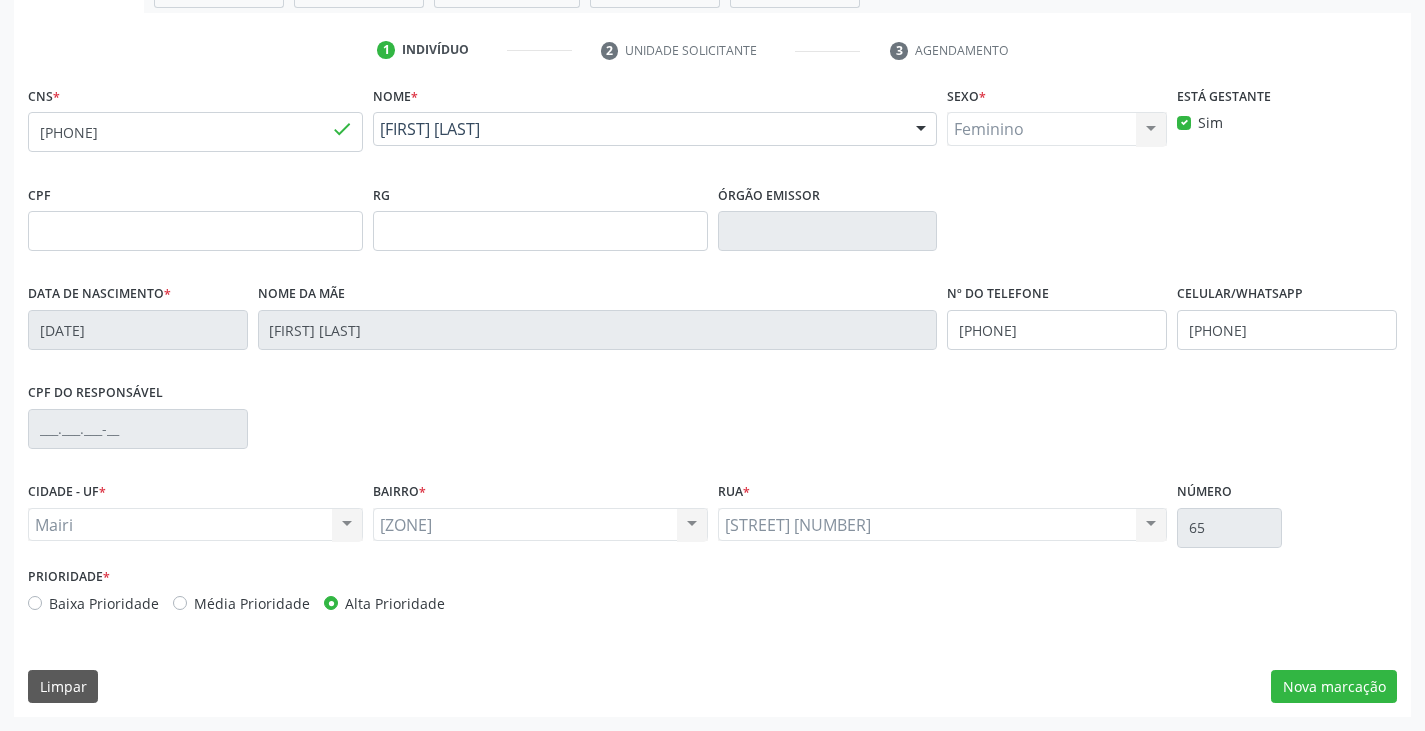 click on "Alta Prioridade" at bounding box center (395, 603) 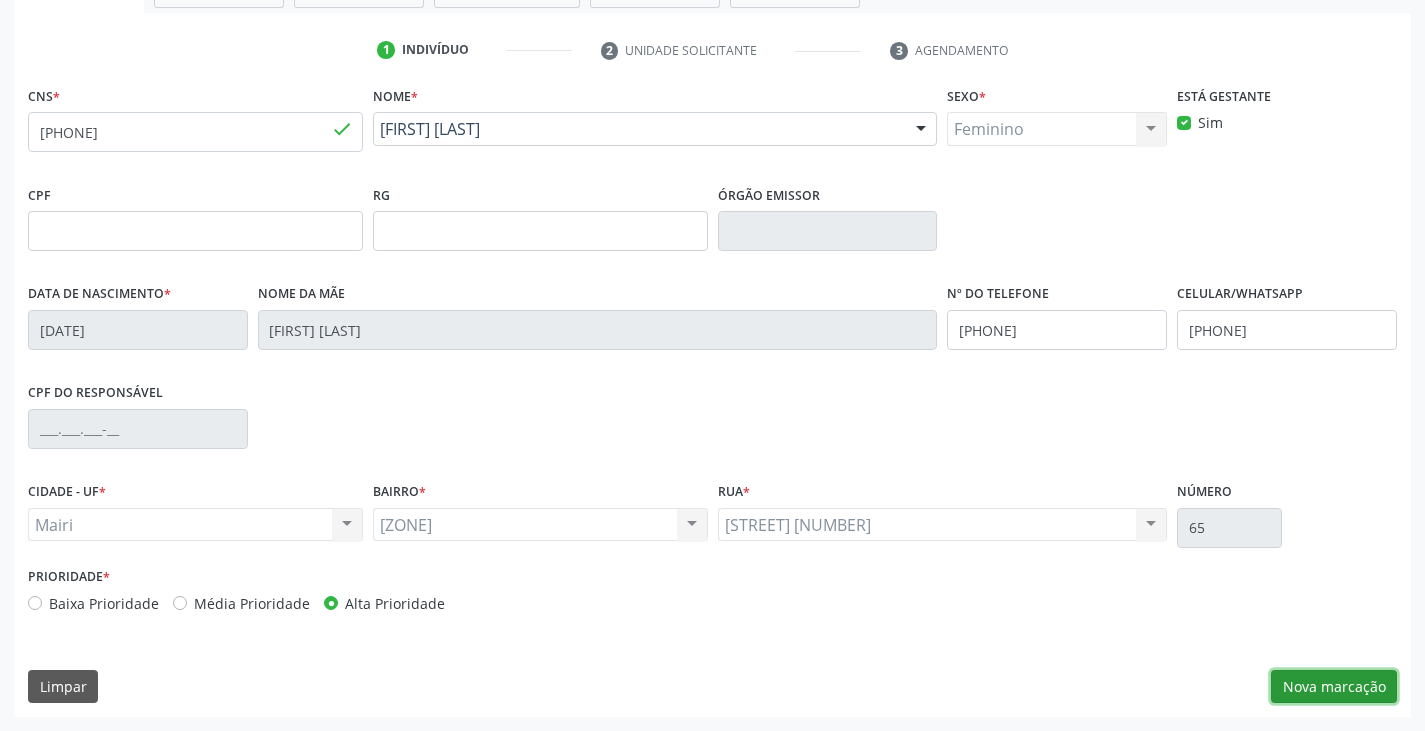 click on "Nova marcação" at bounding box center [1334, 687] 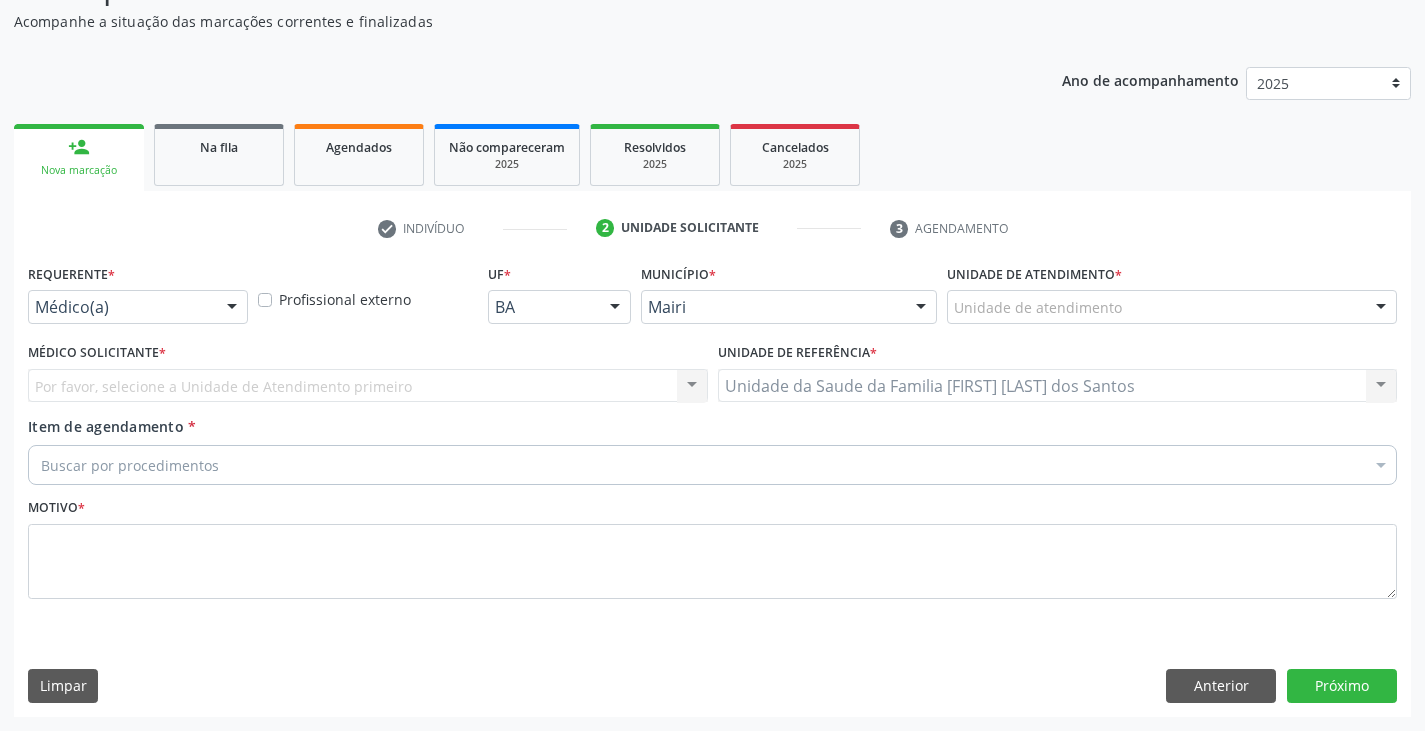 scroll, scrollTop: 175, scrollLeft: 0, axis: vertical 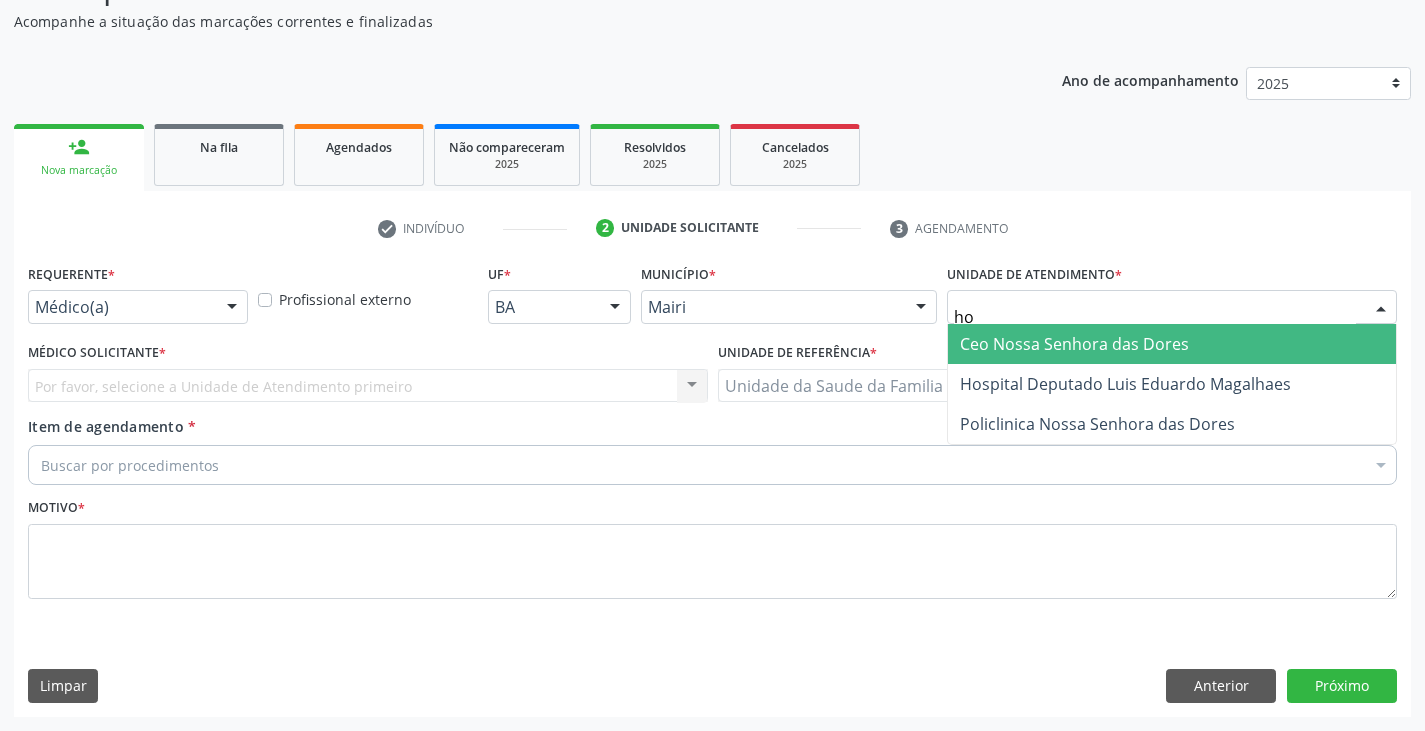 type on "hos" 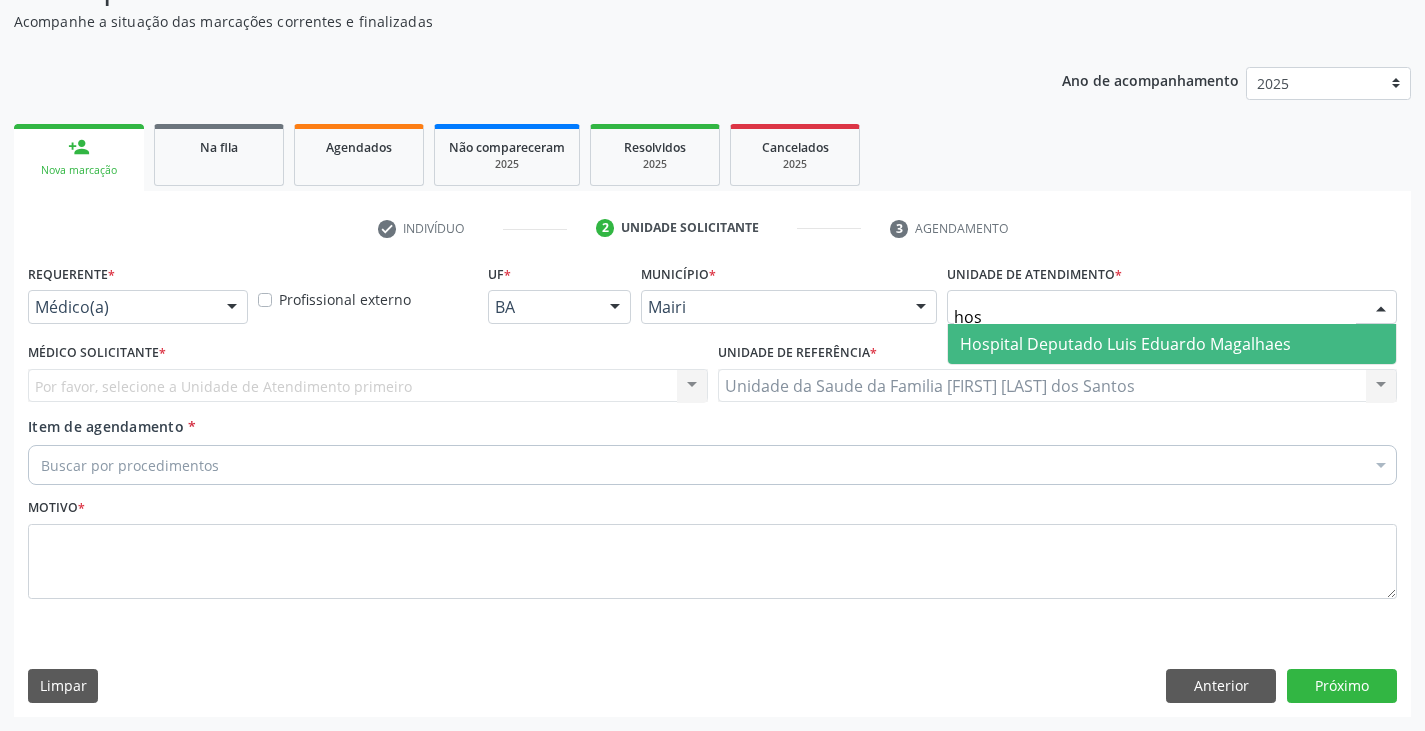 drag, startPoint x: 1062, startPoint y: 349, endPoint x: 1027, endPoint y: 352, distance: 35.128338 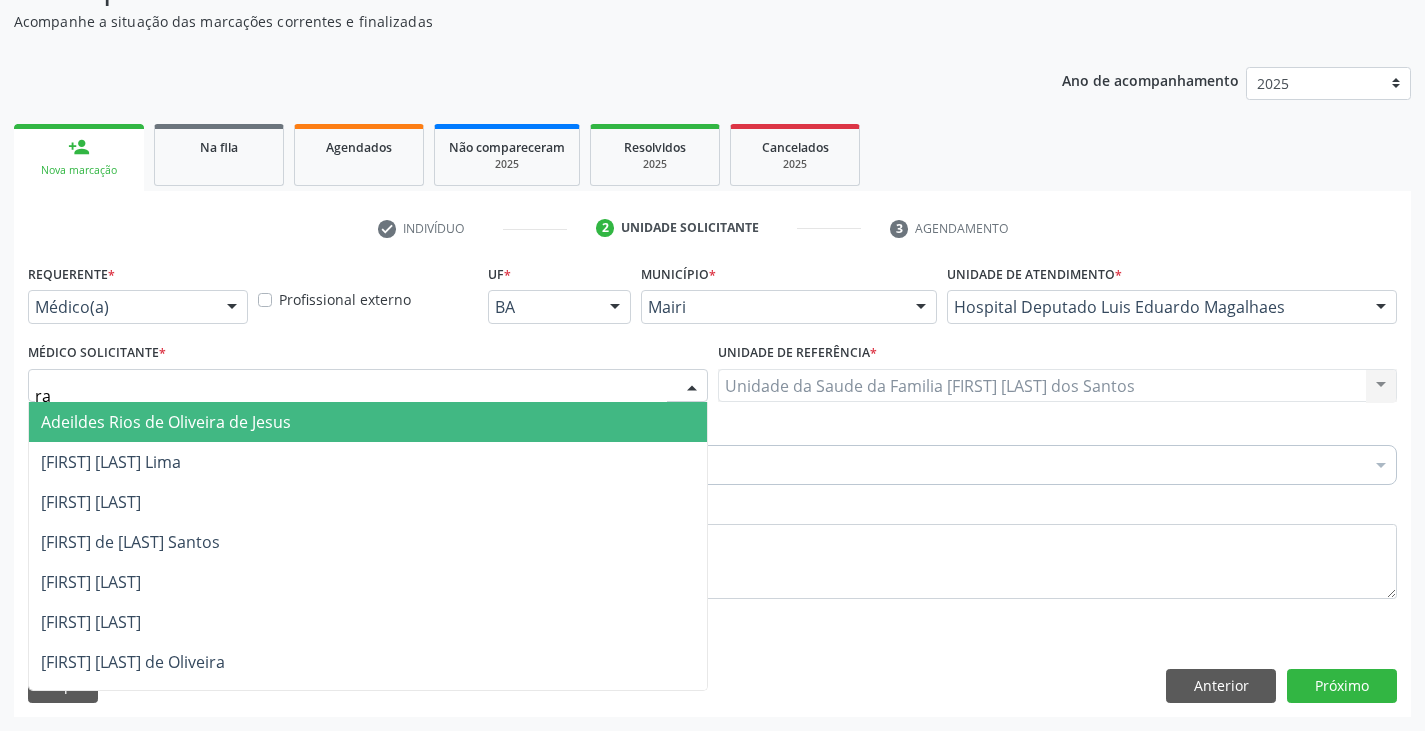 type on "[FIRST]" 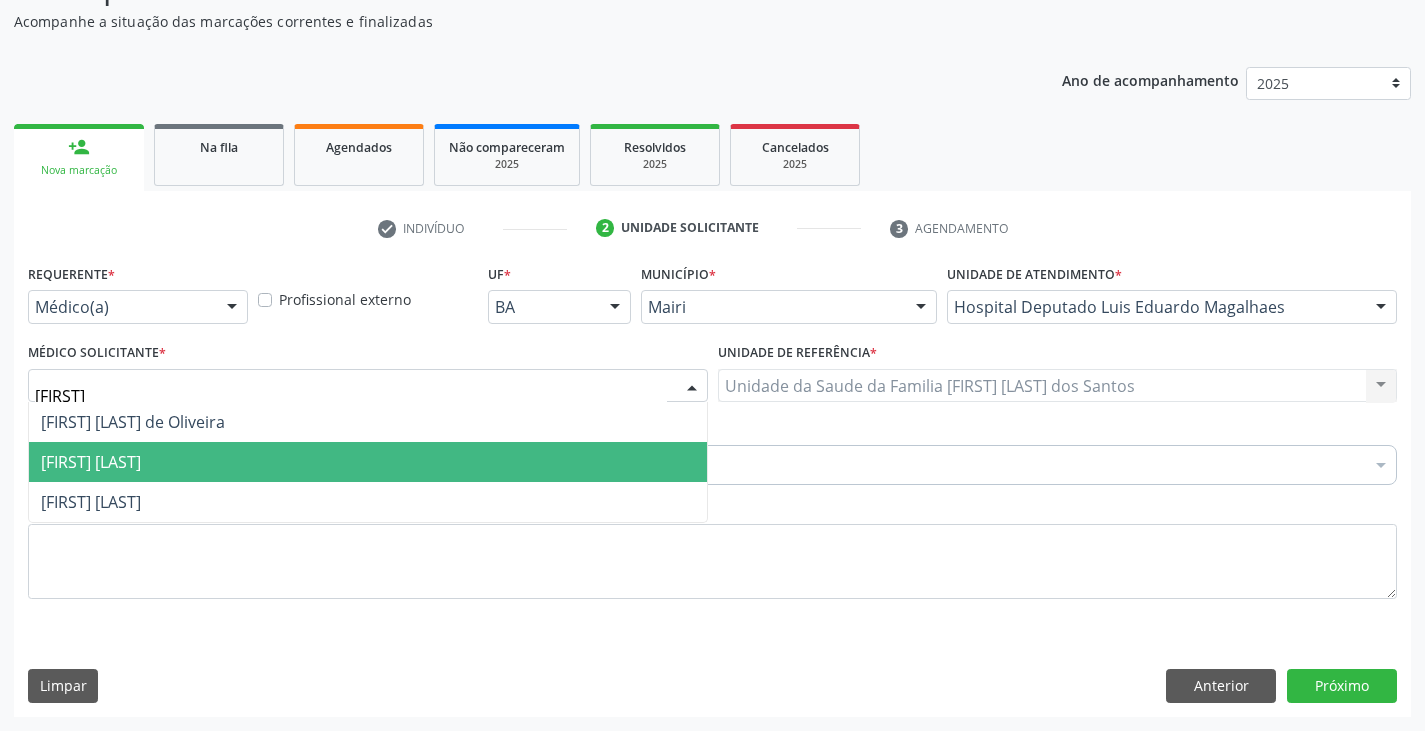 click on "[FIRST] [LAST]" at bounding box center [91, 462] 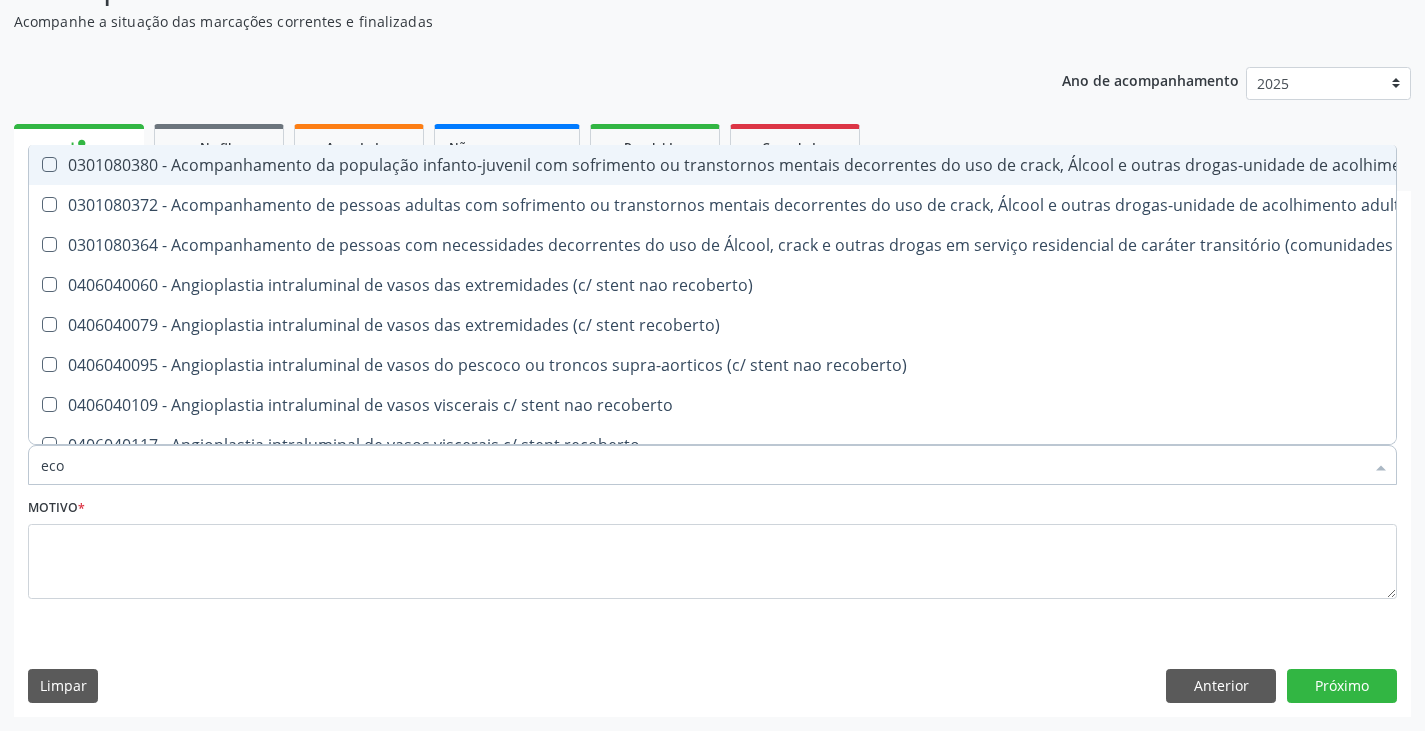 type on "ecoc" 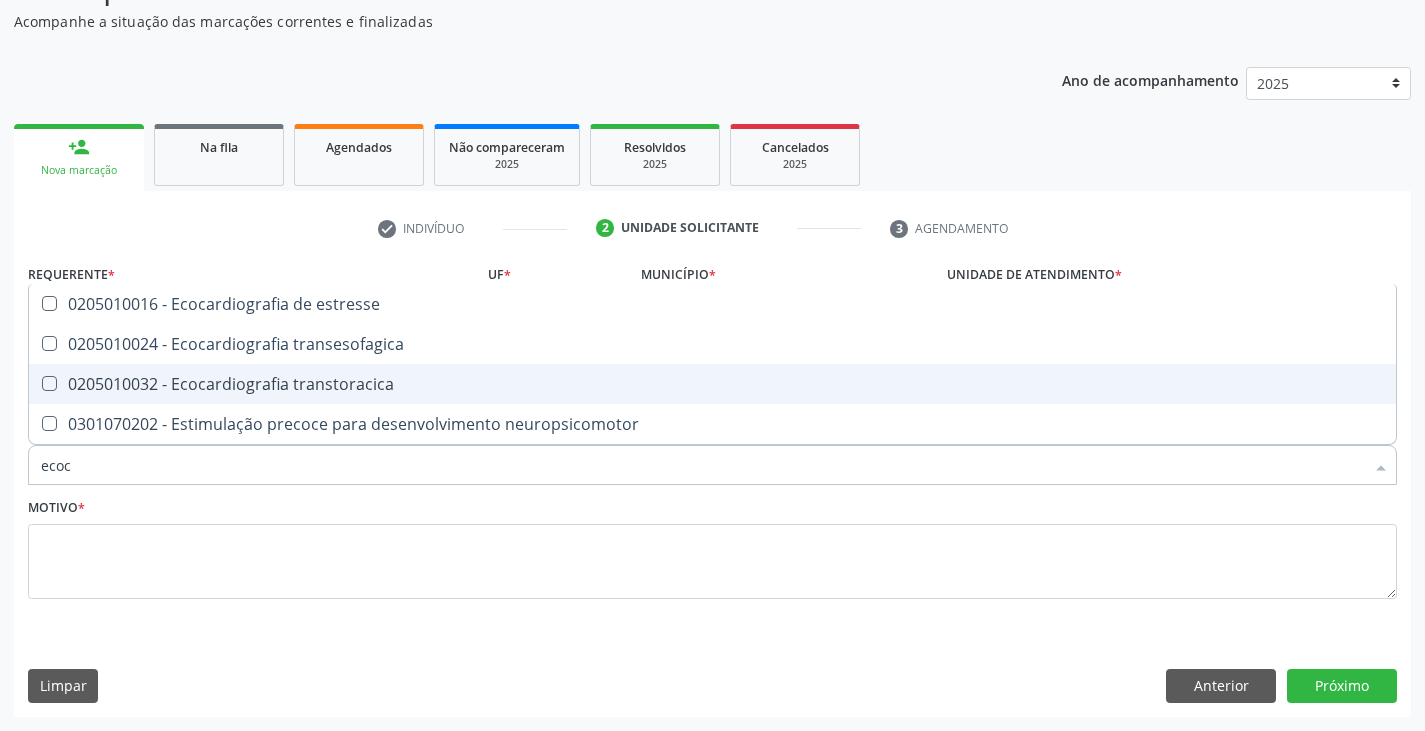 click on "0205010032 - Ecocardiografia transtoracica" at bounding box center (712, 384) 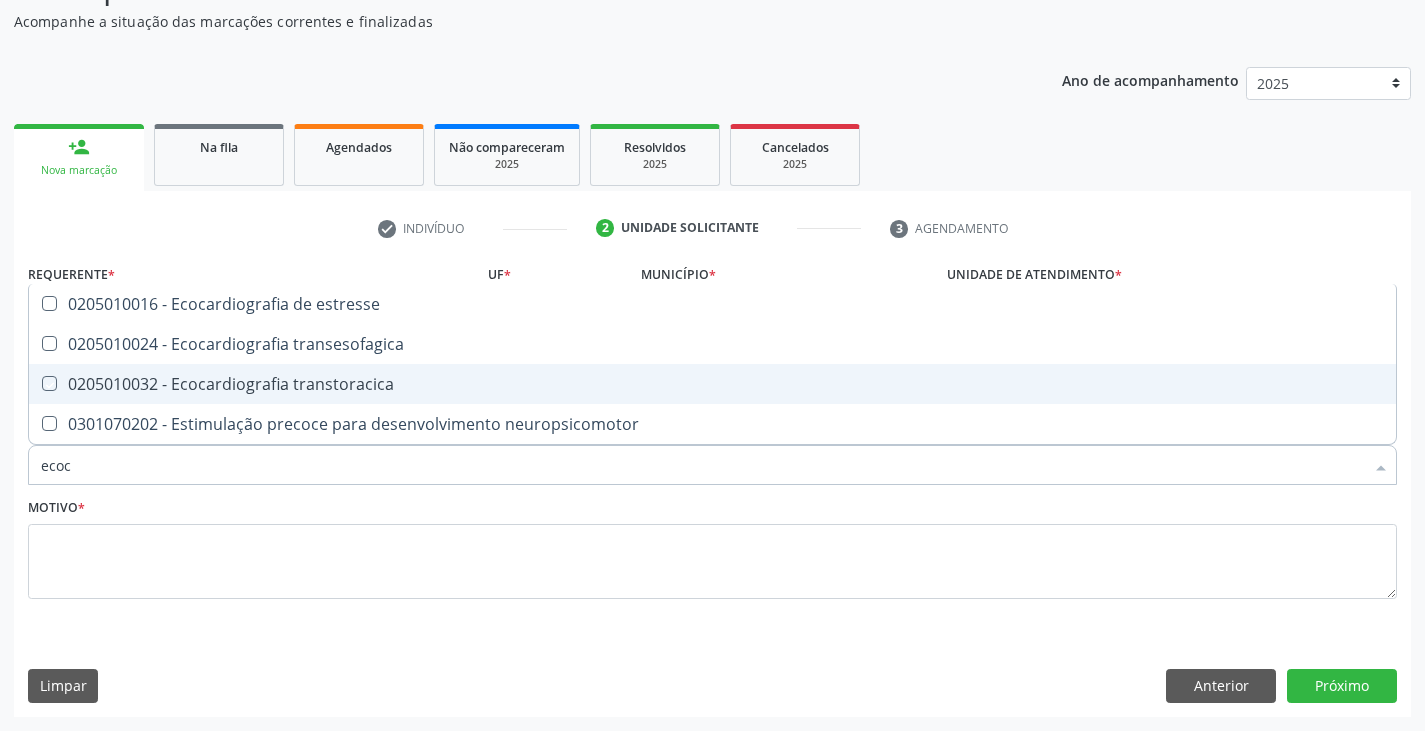 checkbox on "true" 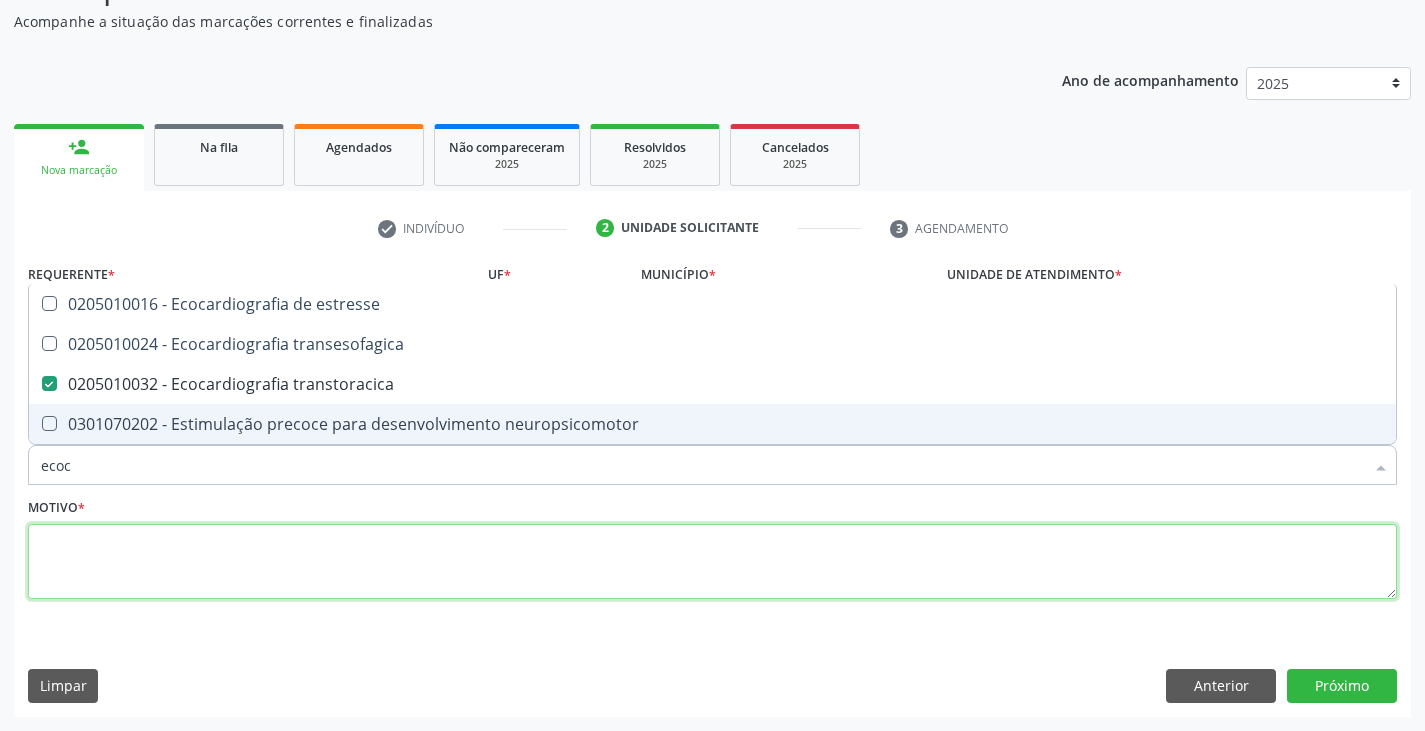 click at bounding box center [712, 562] 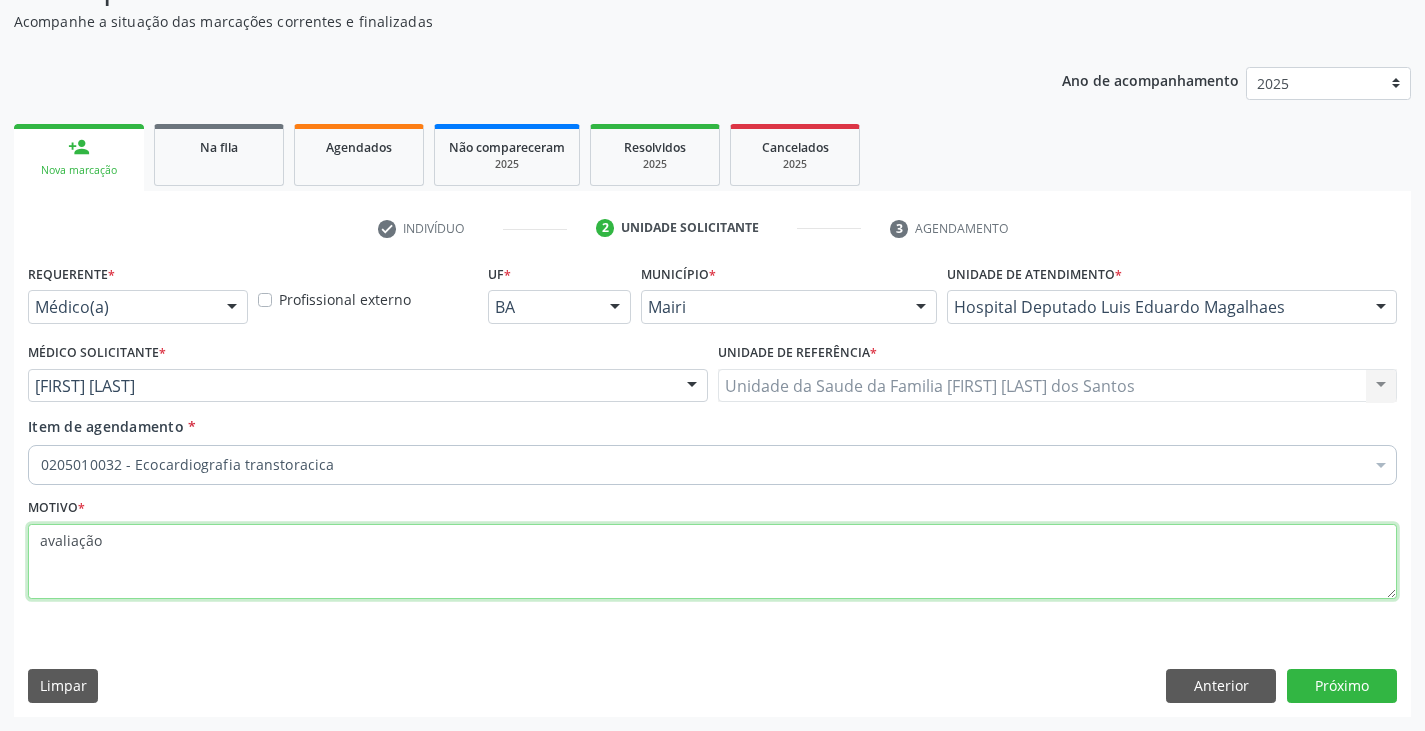 type on "avaliação" 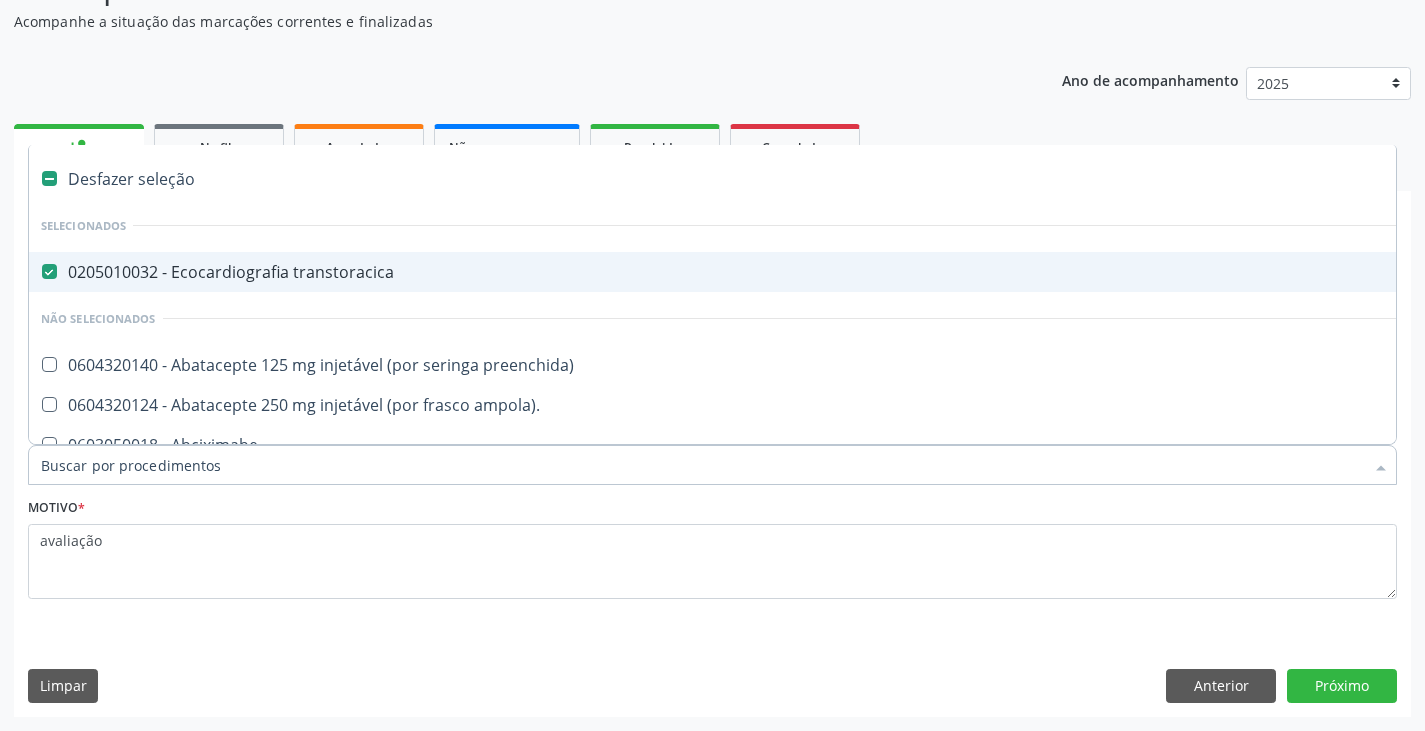 click on "0205010032 - Ecocardiografia transtoracica" at bounding box center (810, 272) 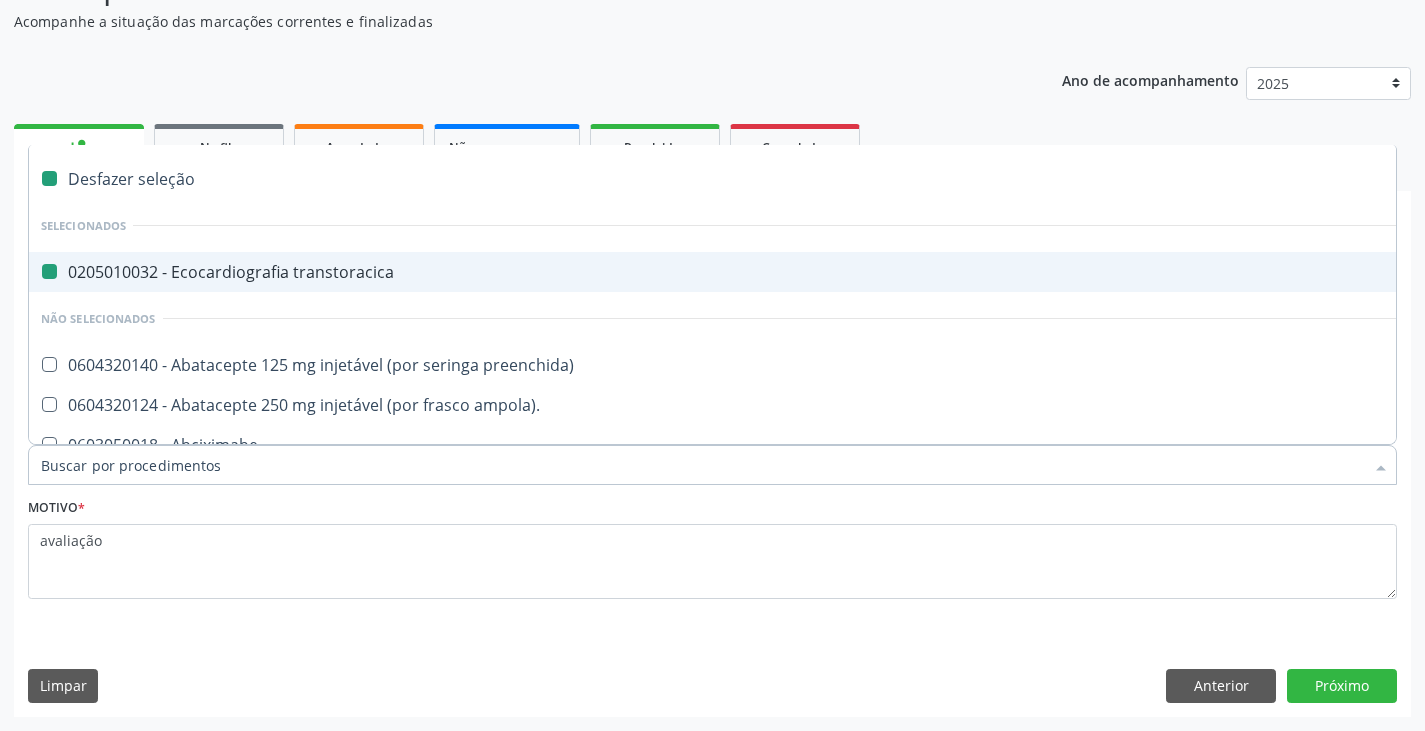 checkbox on "false" 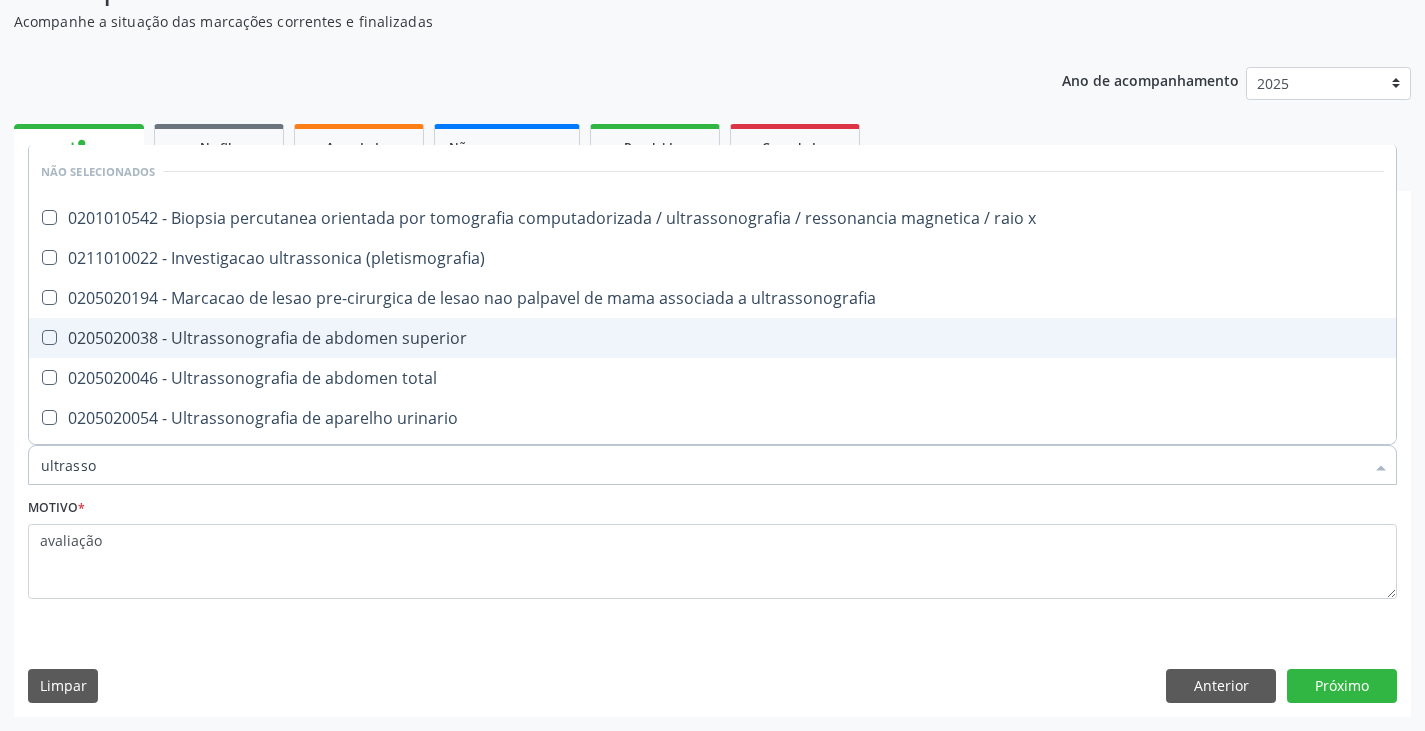 type on "ultrasson" 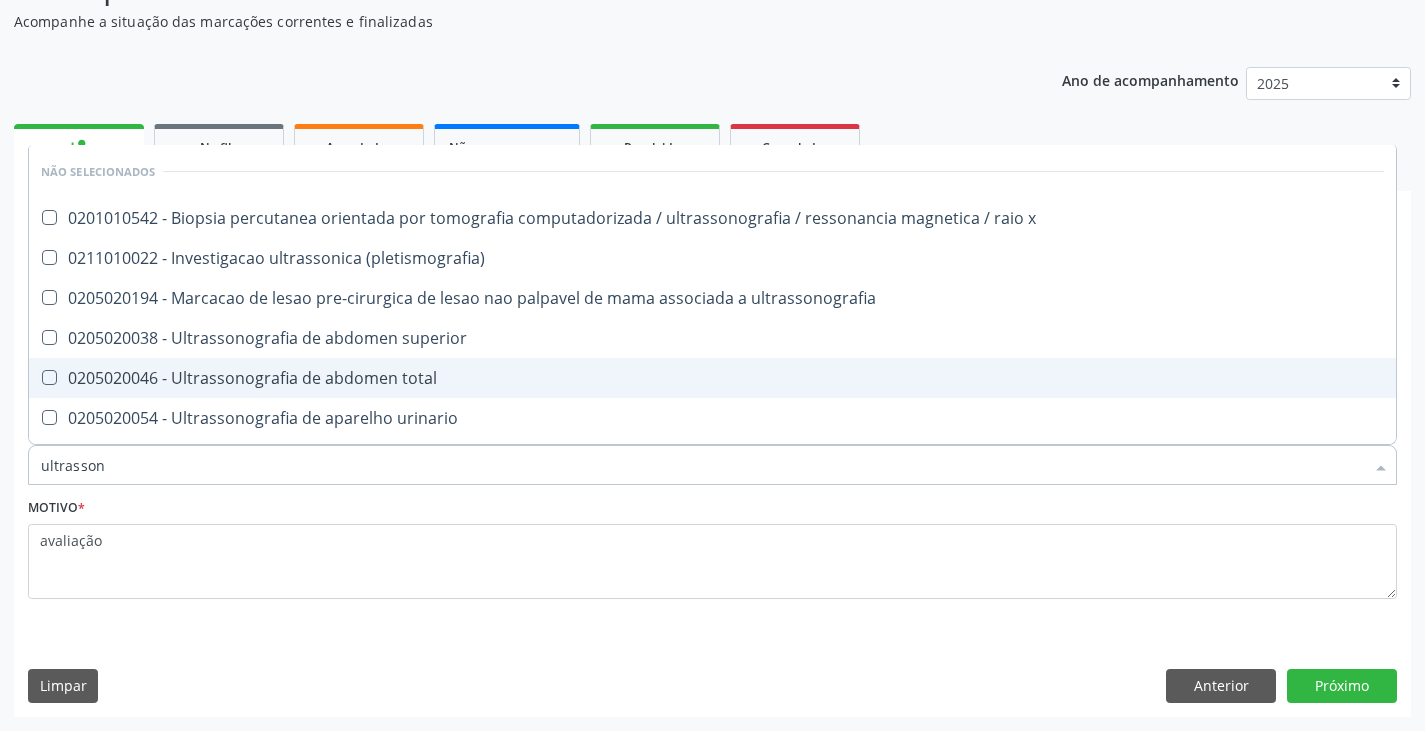 click on "0205020046 - Ultrassonografia de abdomen total" at bounding box center (712, 378) 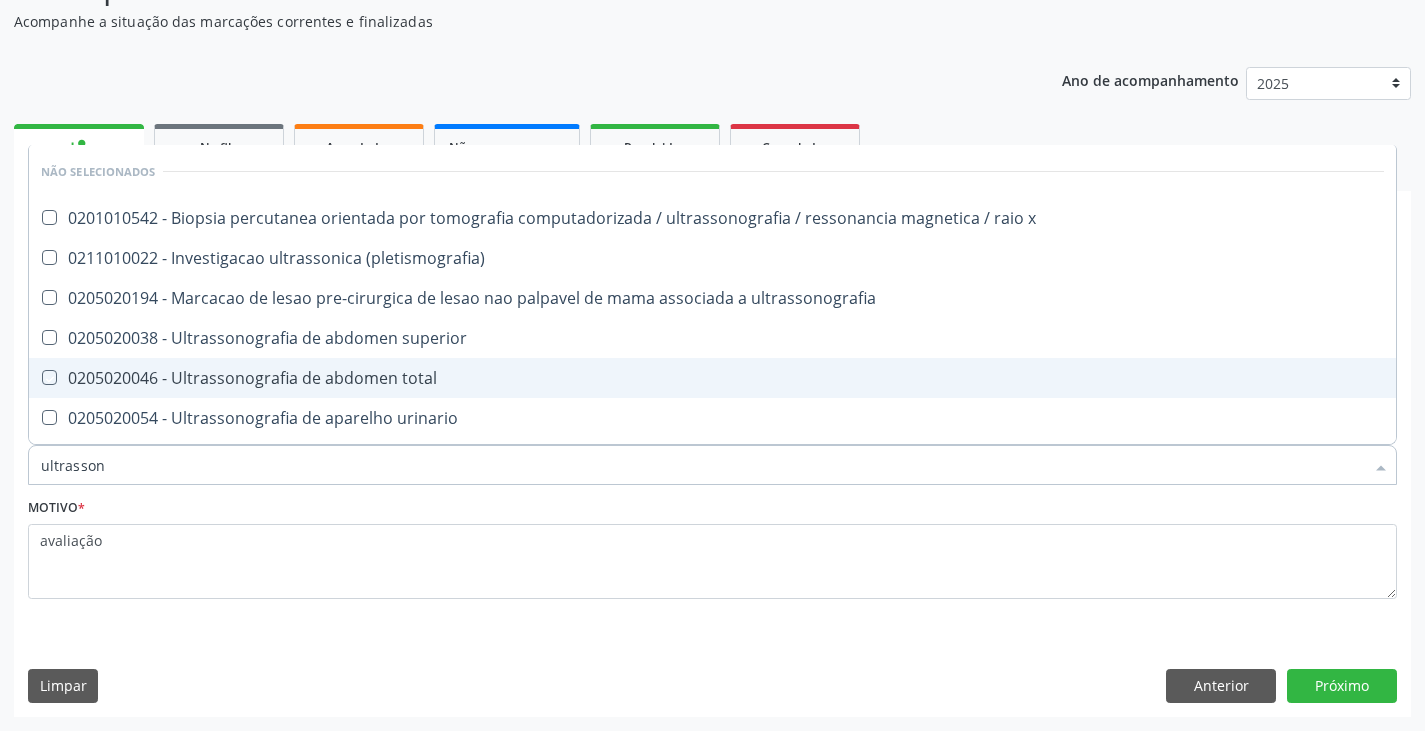 checkbox on "true" 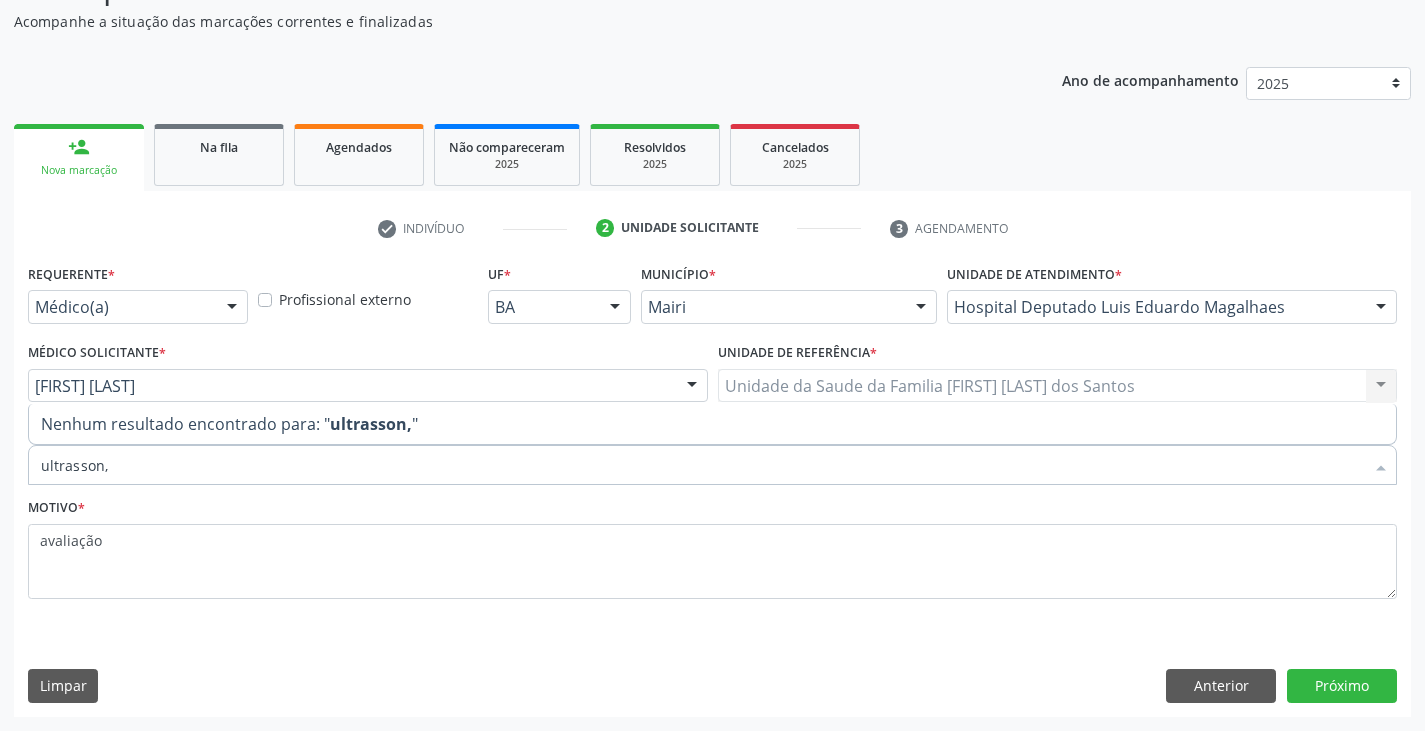 type on "ultrasson" 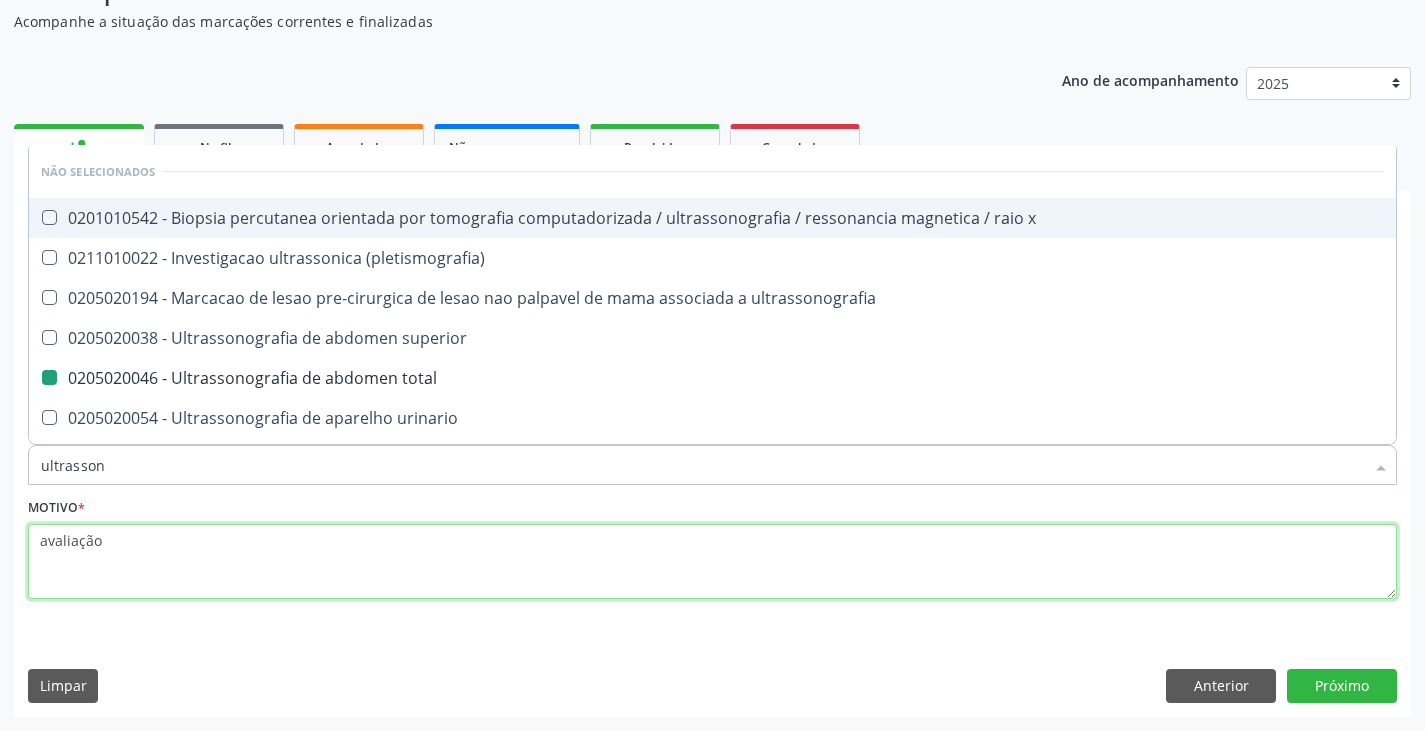 click on "avaliação" at bounding box center (712, 562) 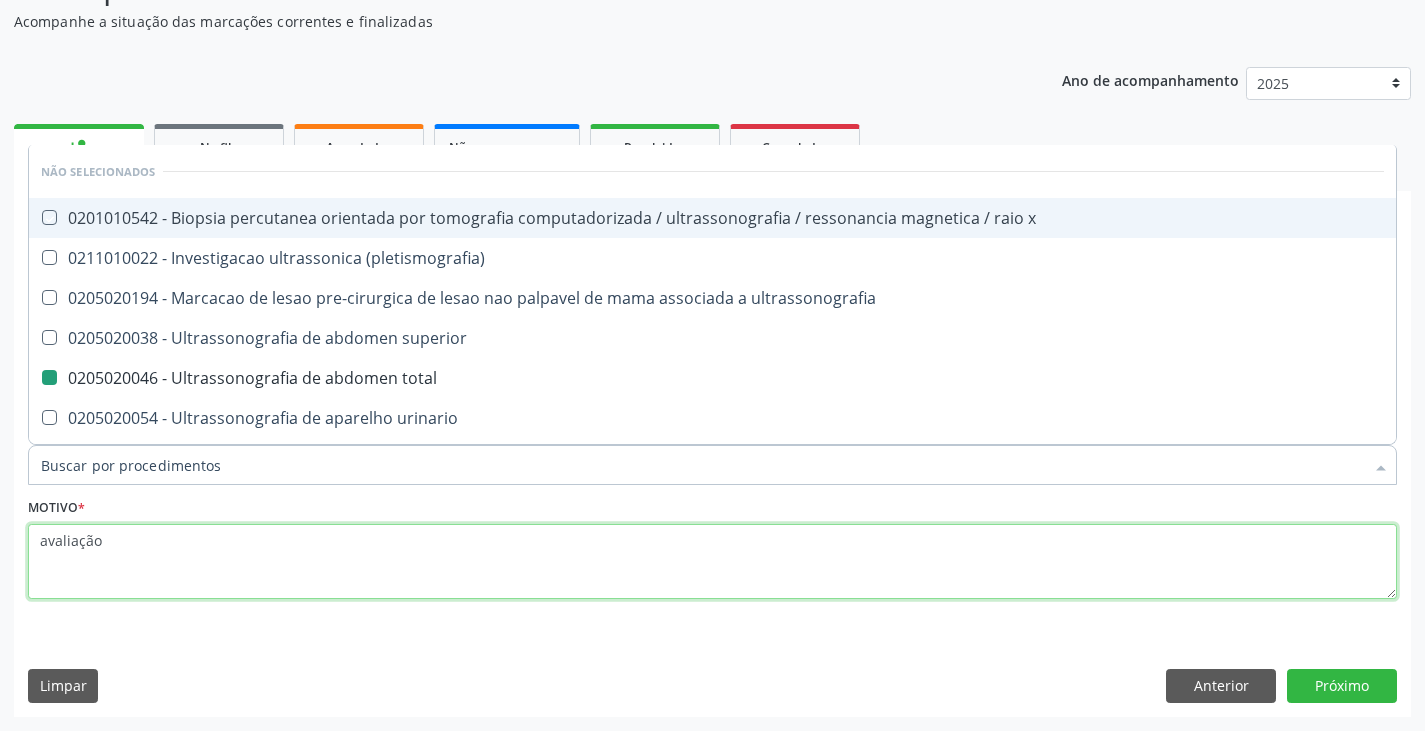 checkbox on "true" 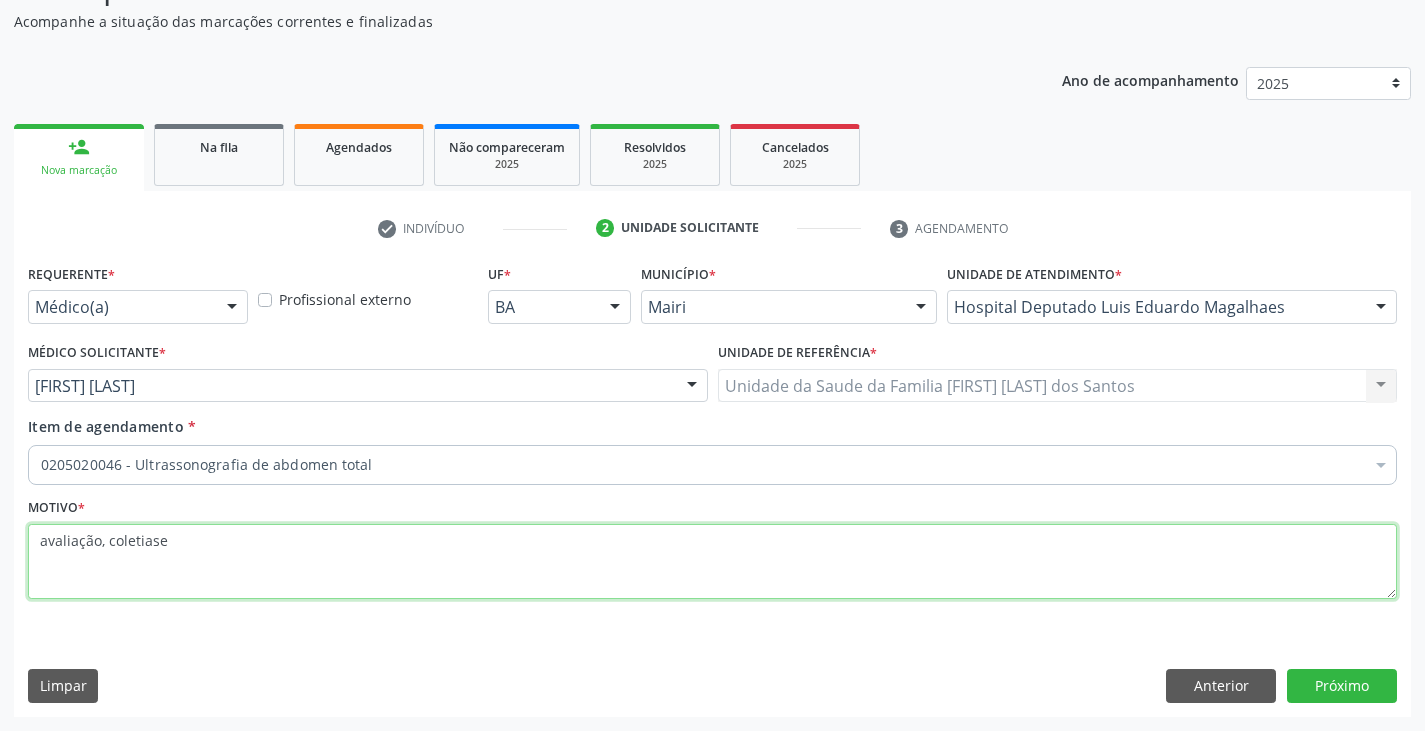drag, startPoint x: 123, startPoint y: 547, endPoint x: 507, endPoint y: 544, distance: 384.01172 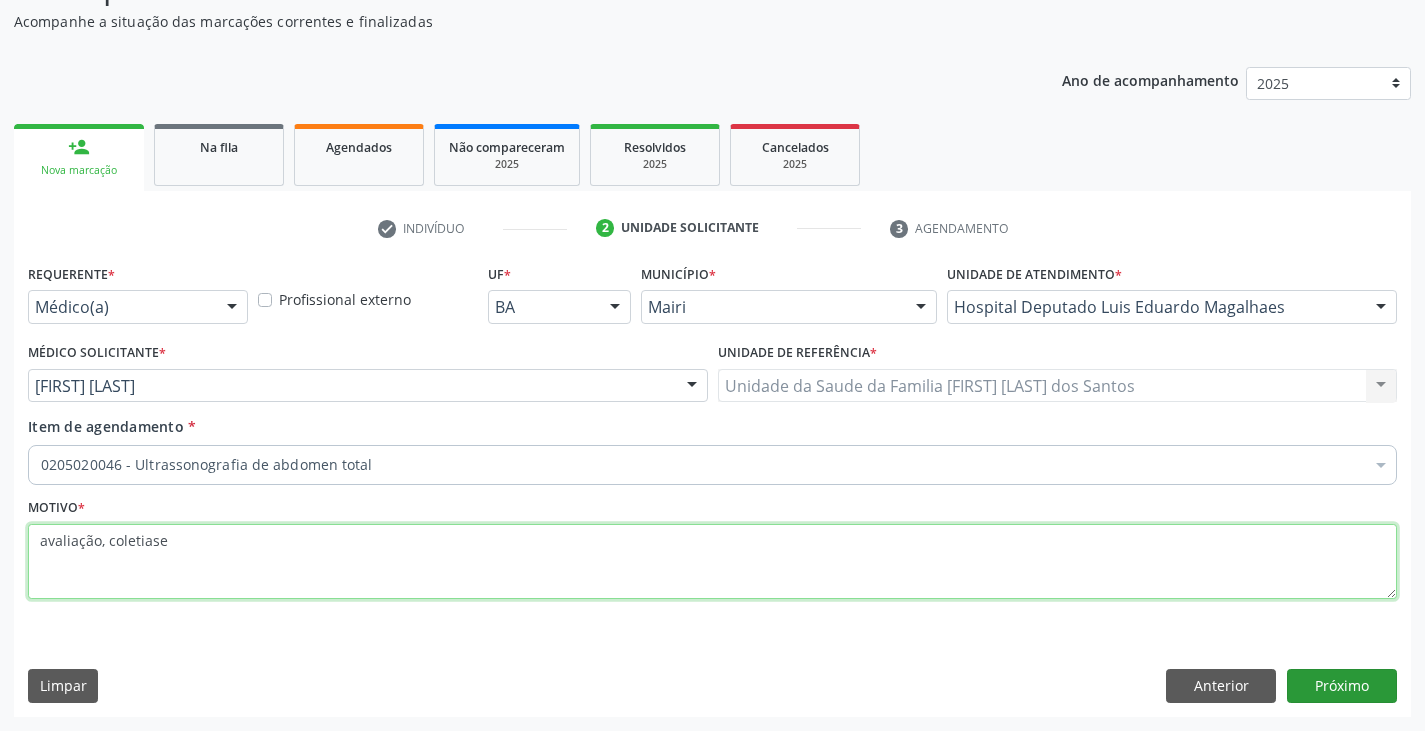 type on "avaliação, coletiase" 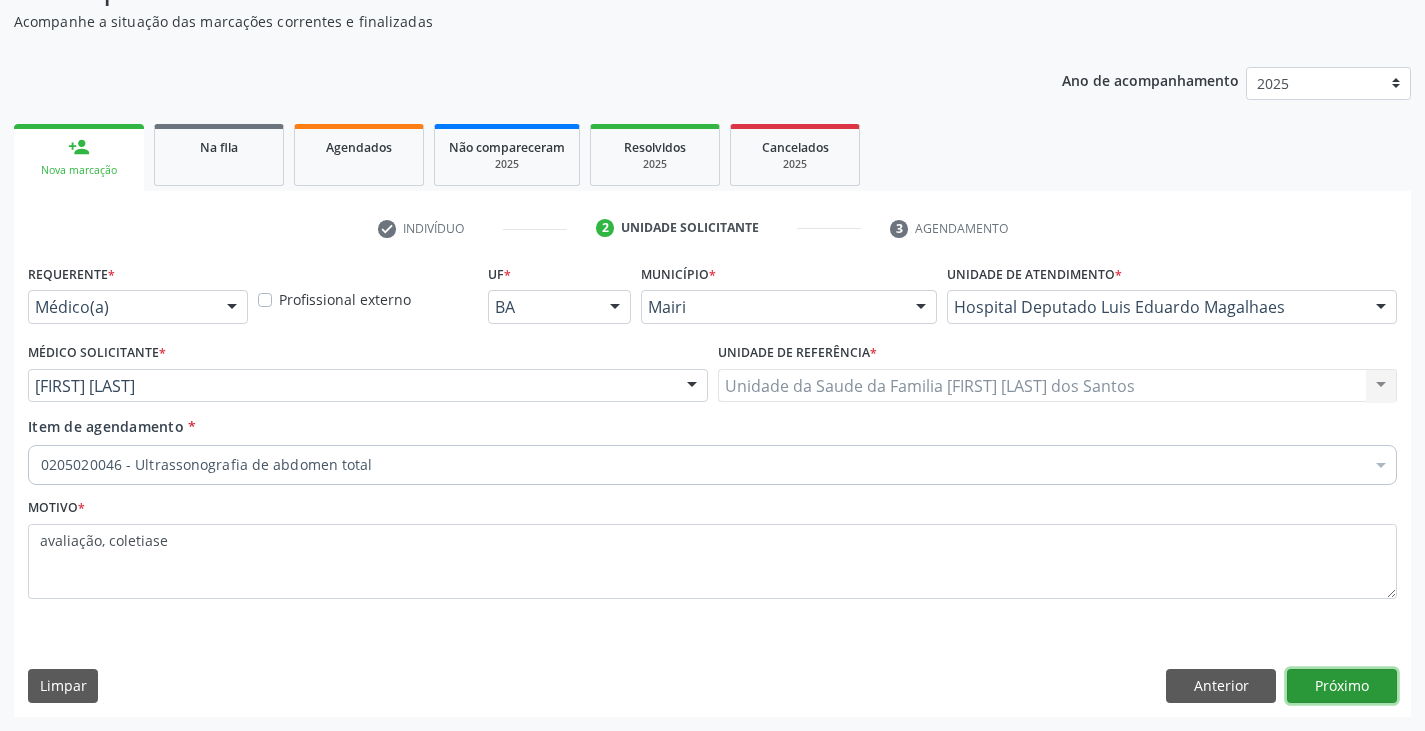 click on "Próximo" at bounding box center (1342, 686) 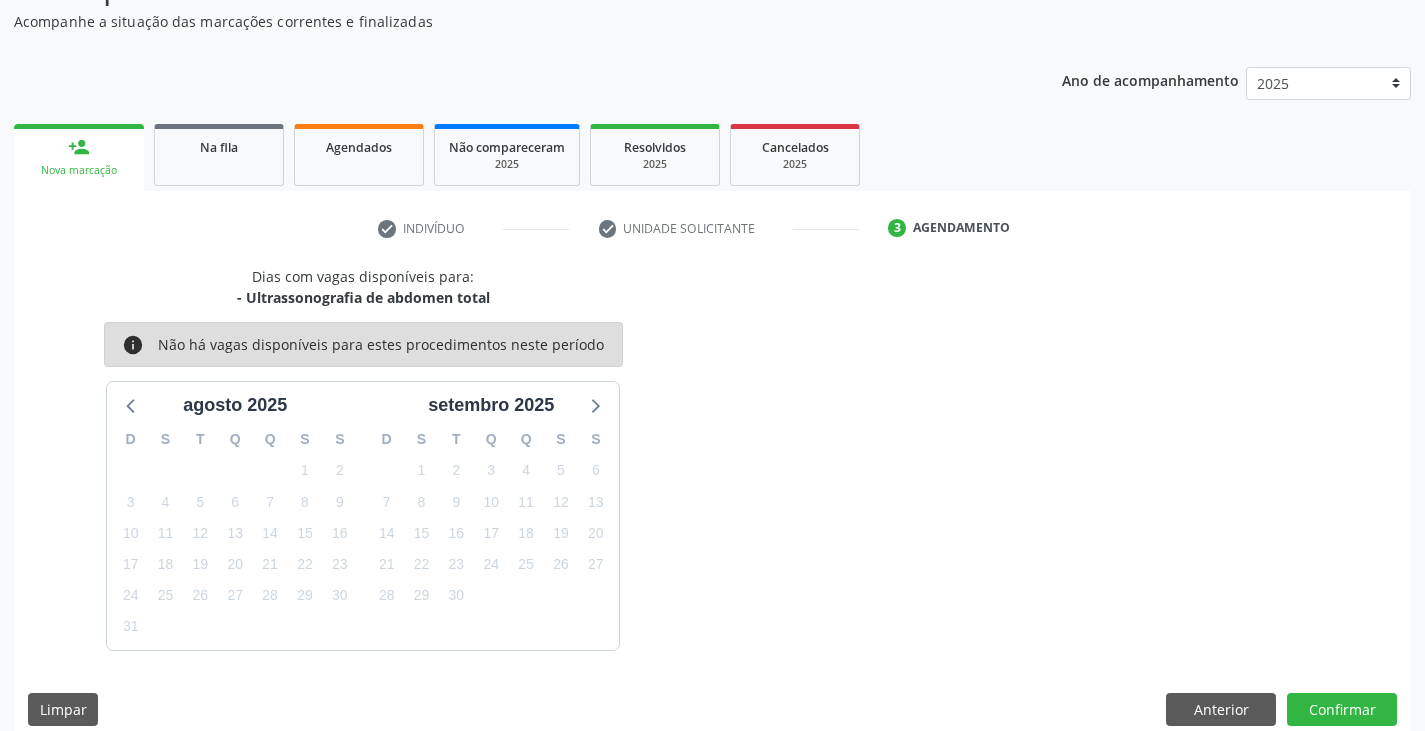 scroll, scrollTop: 198, scrollLeft: 0, axis: vertical 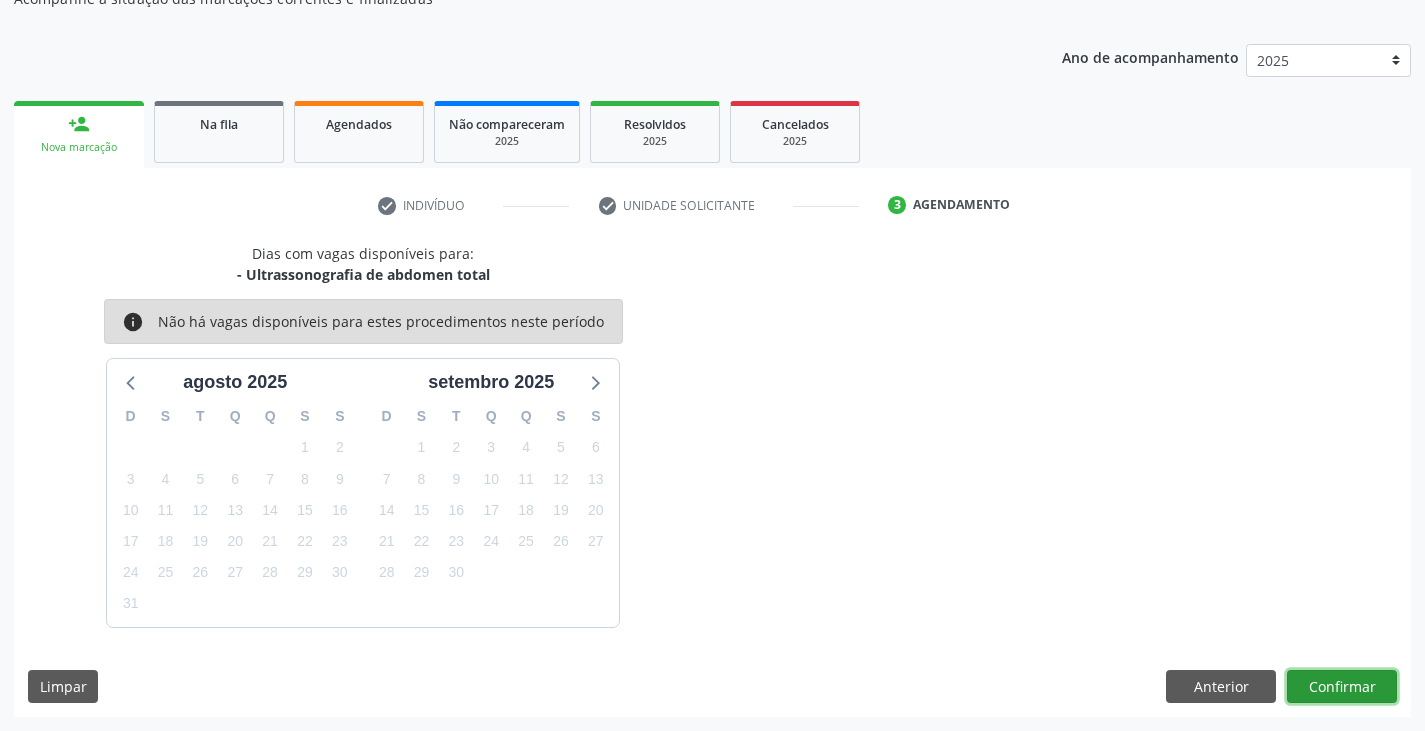 click on "Confirmar" at bounding box center (1342, 687) 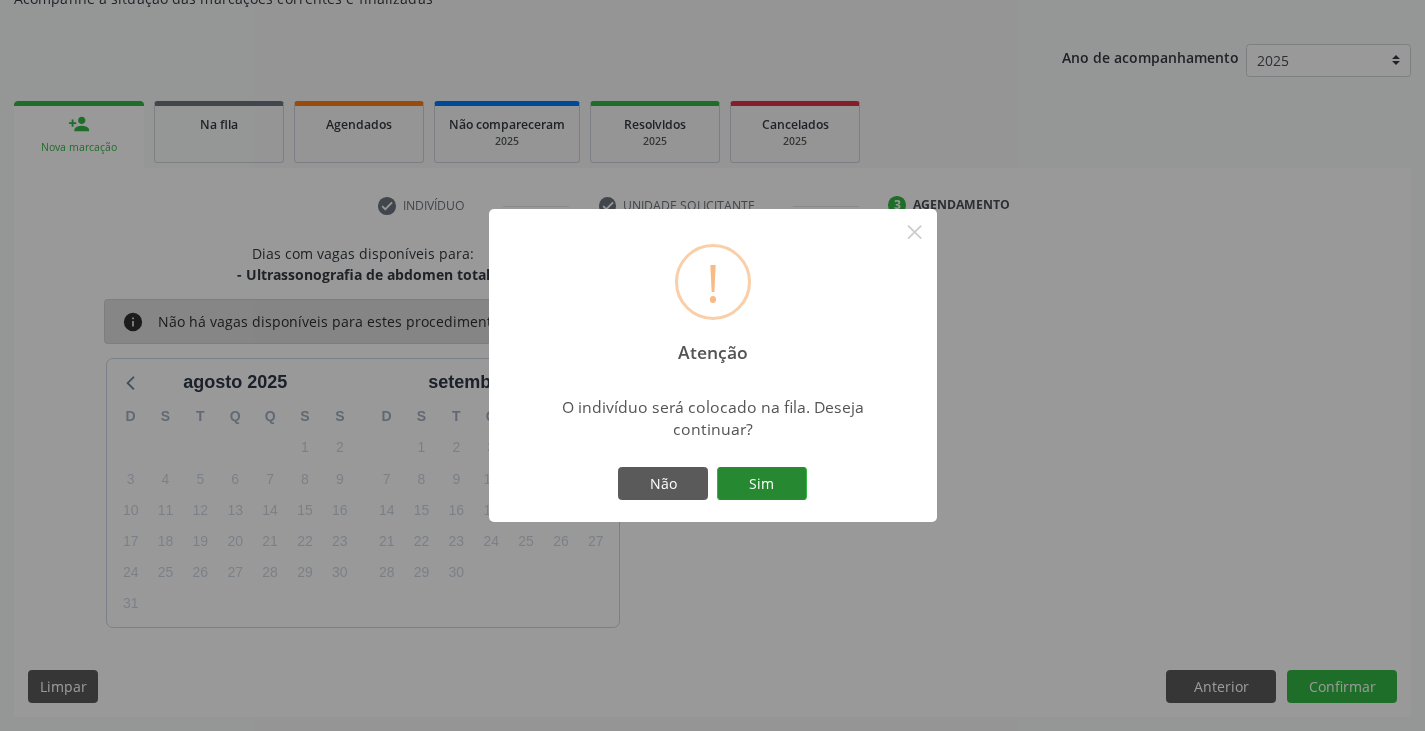 click on "Sim" at bounding box center [762, 484] 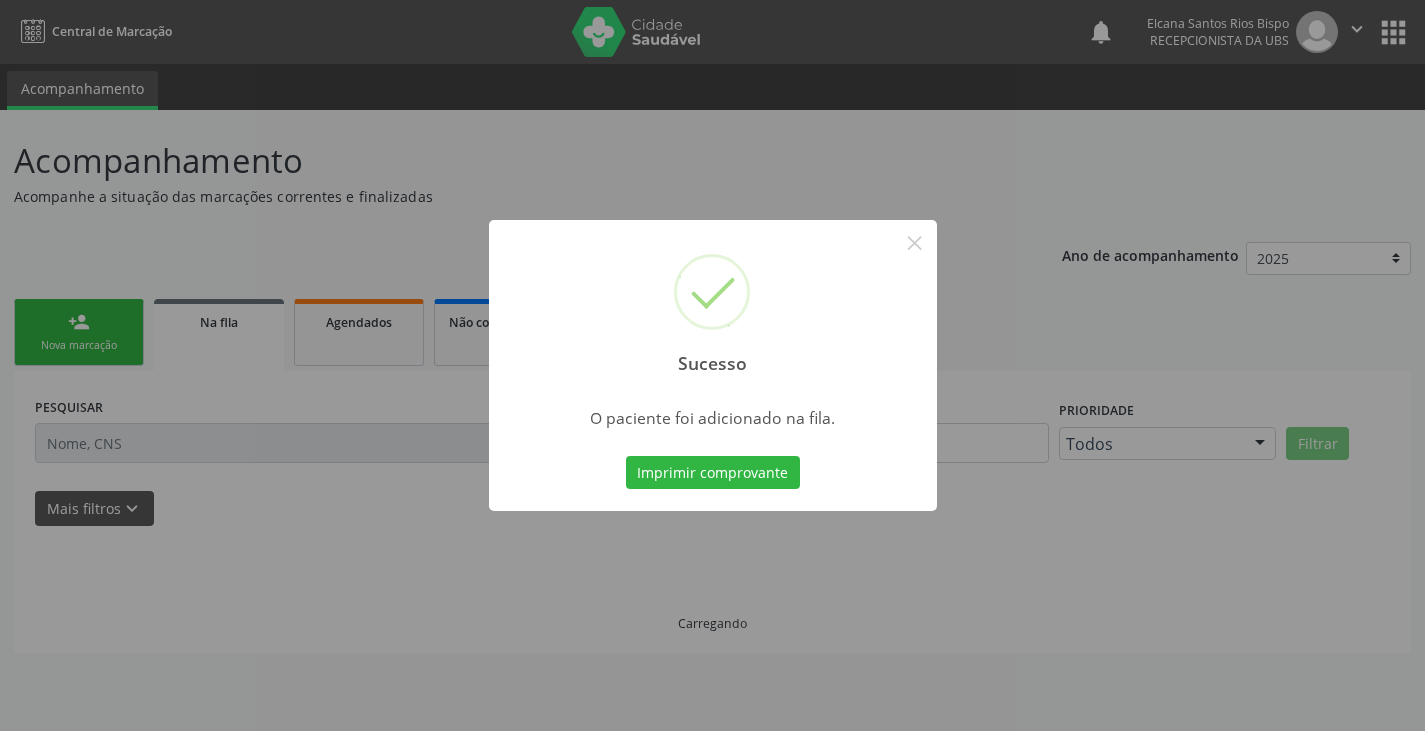 scroll, scrollTop: 0, scrollLeft: 0, axis: both 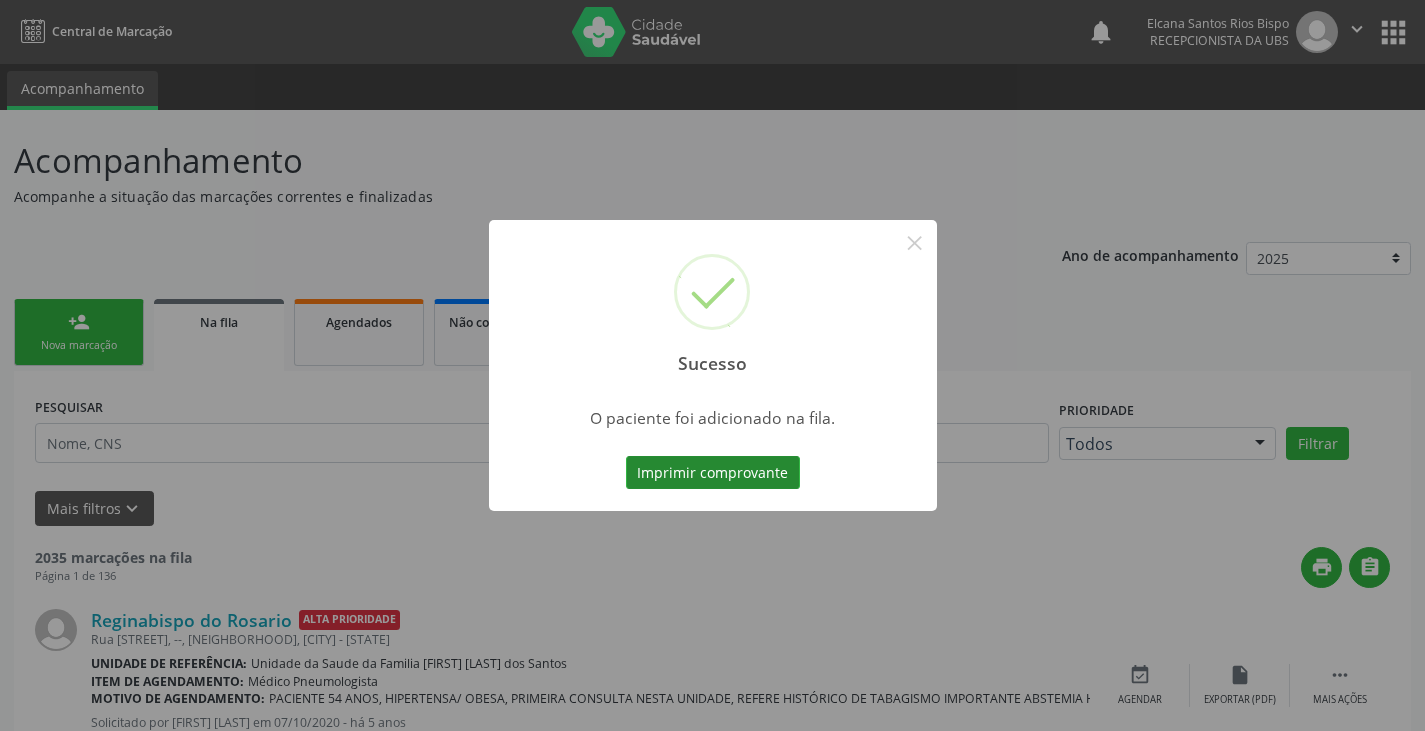 click on "Imprimir comprovante" at bounding box center (713, 473) 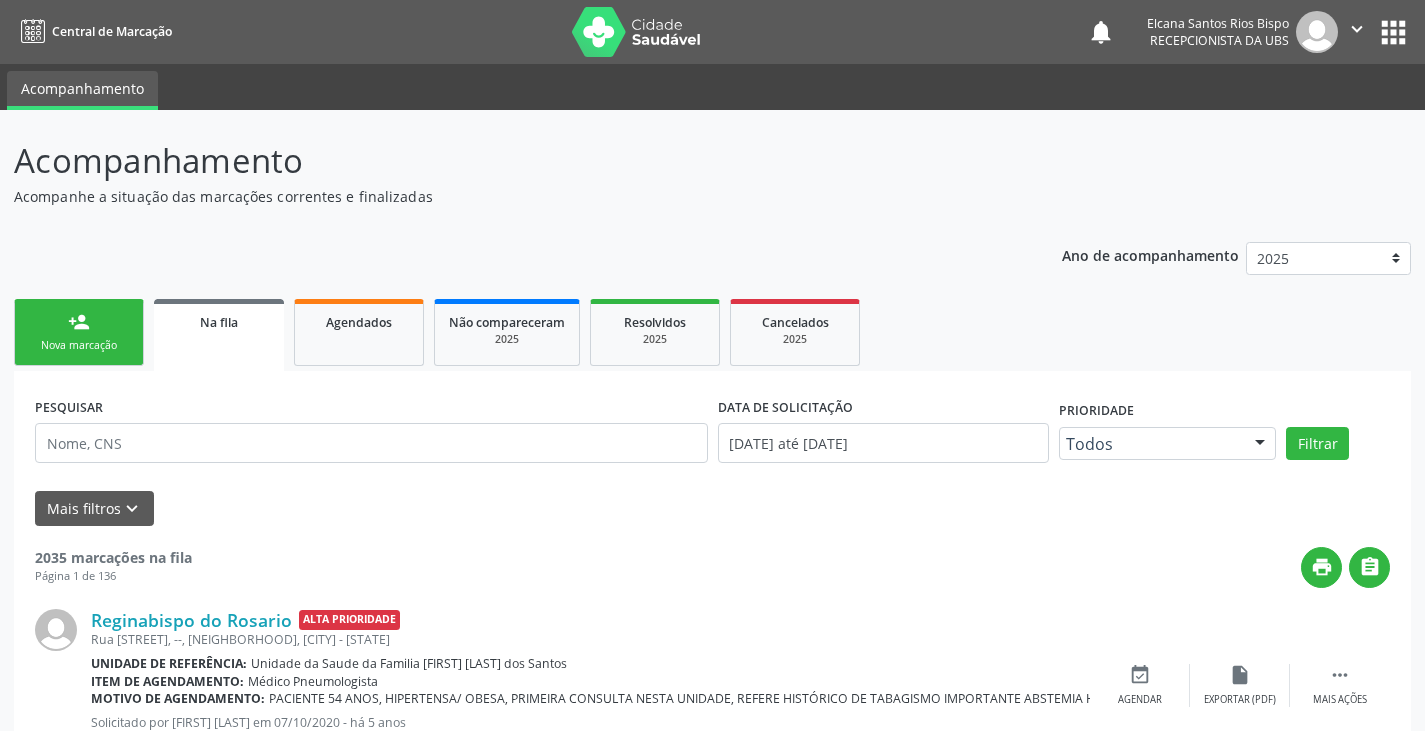 click on "person_add
Nova marcação" at bounding box center [79, 332] 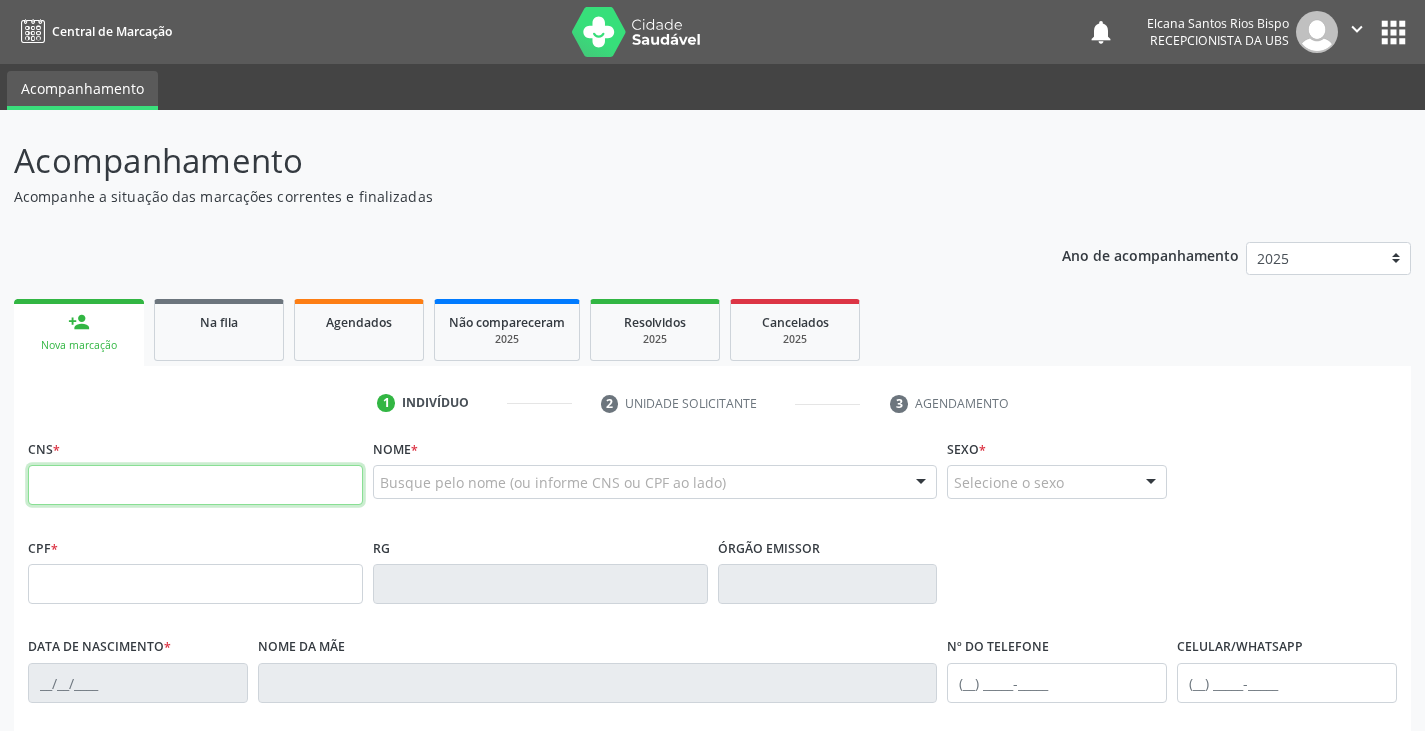click at bounding box center [195, 485] 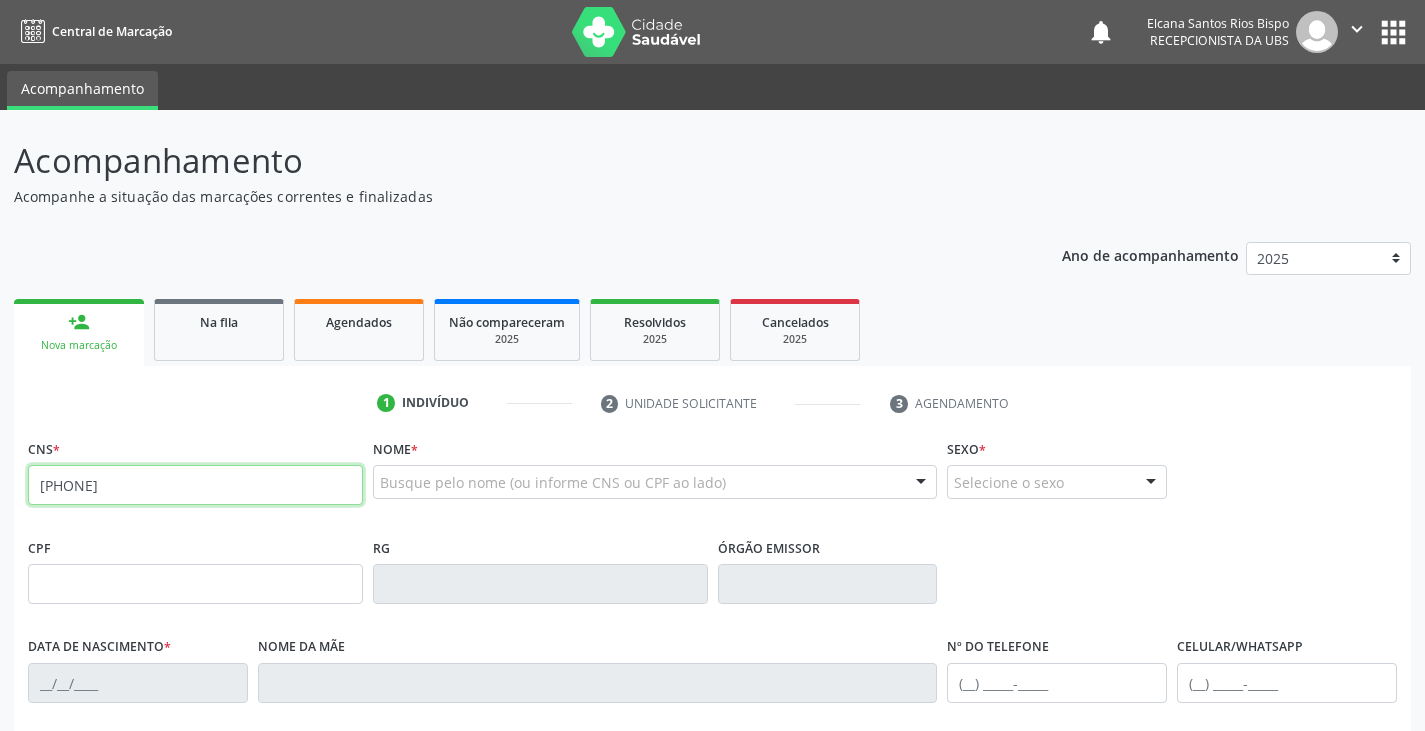 type on "[PHONE]" 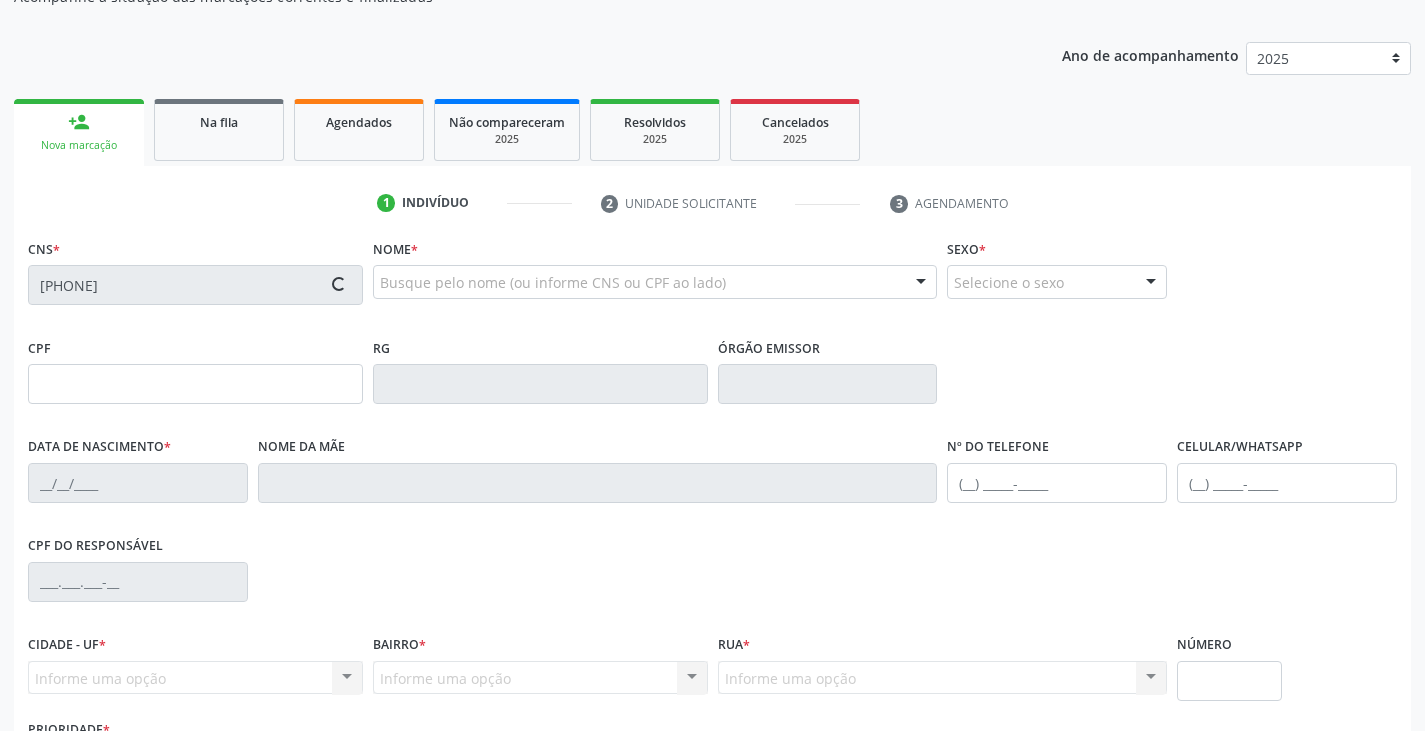 scroll, scrollTop: 353, scrollLeft: 0, axis: vertical 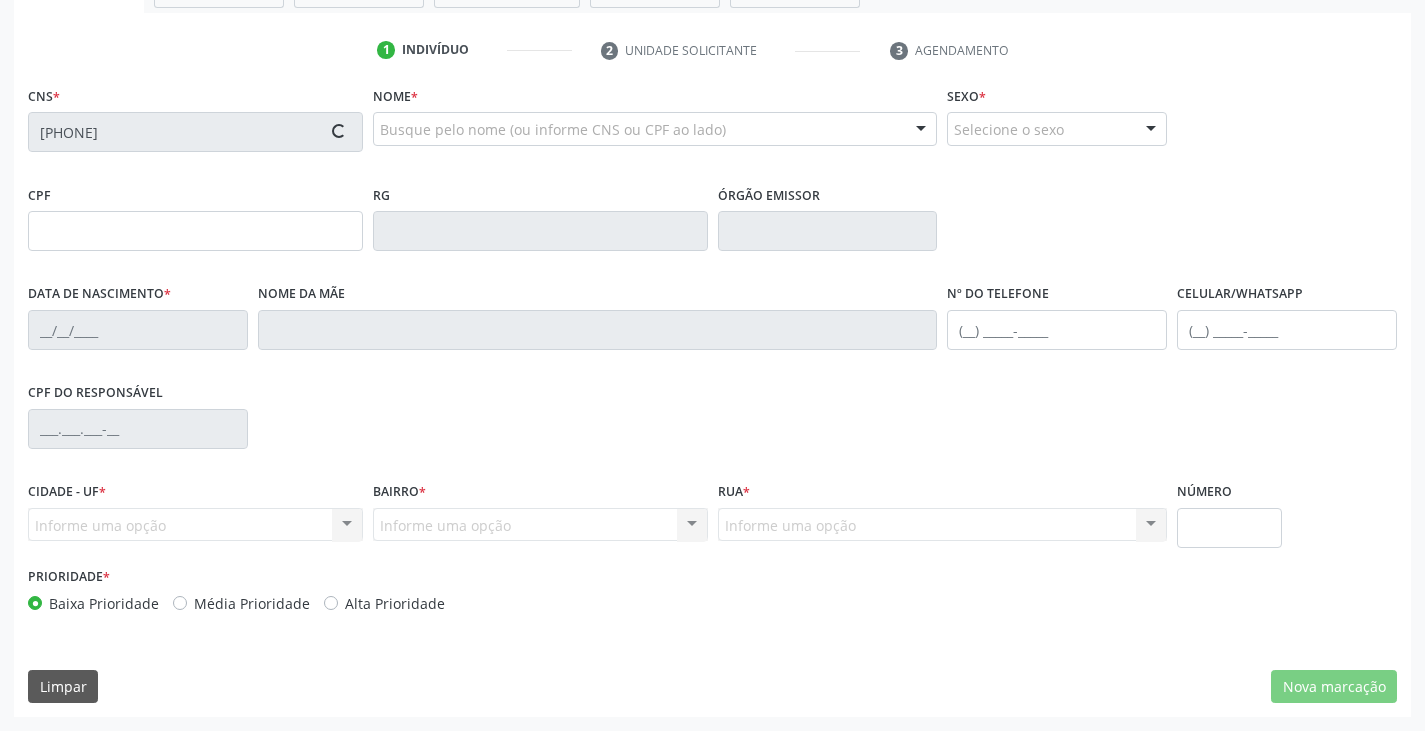 type on "[DATE]" 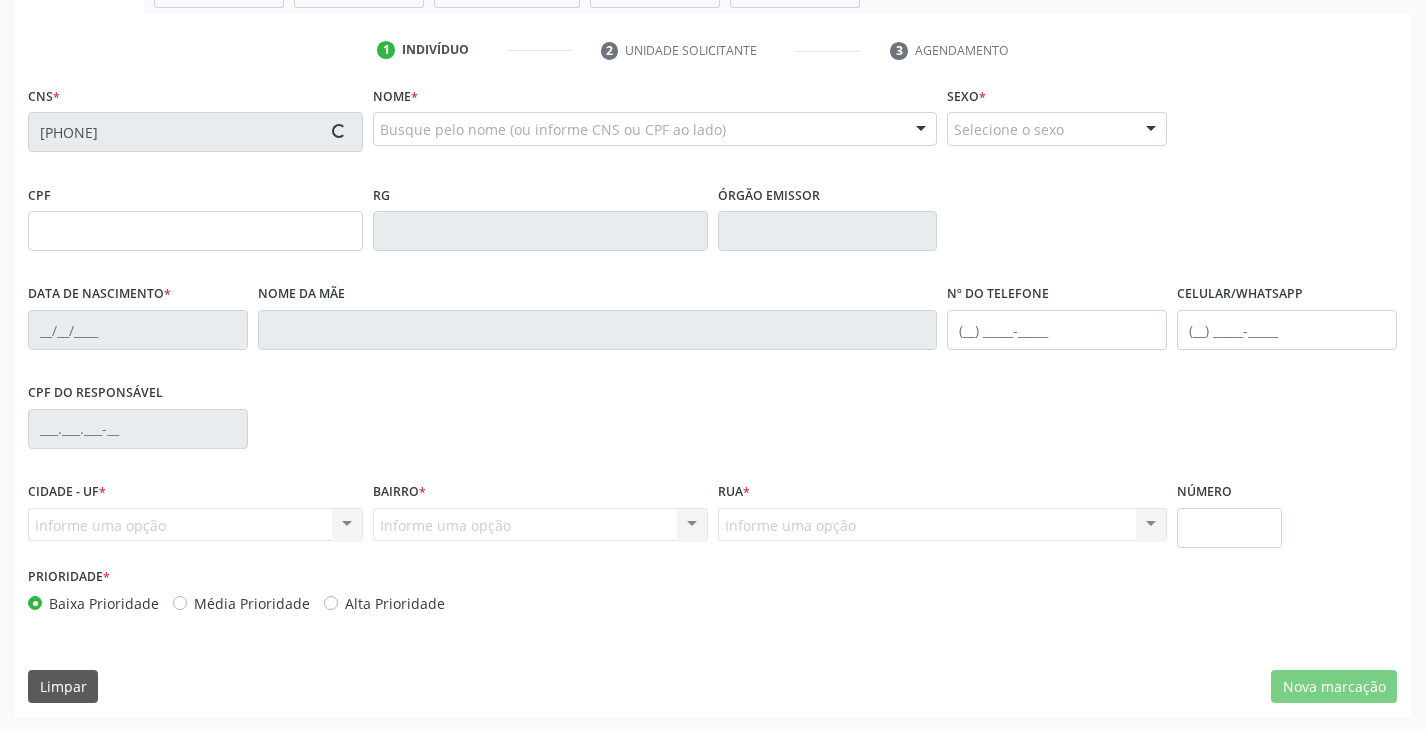 type on "[FIRST] [LAST]" 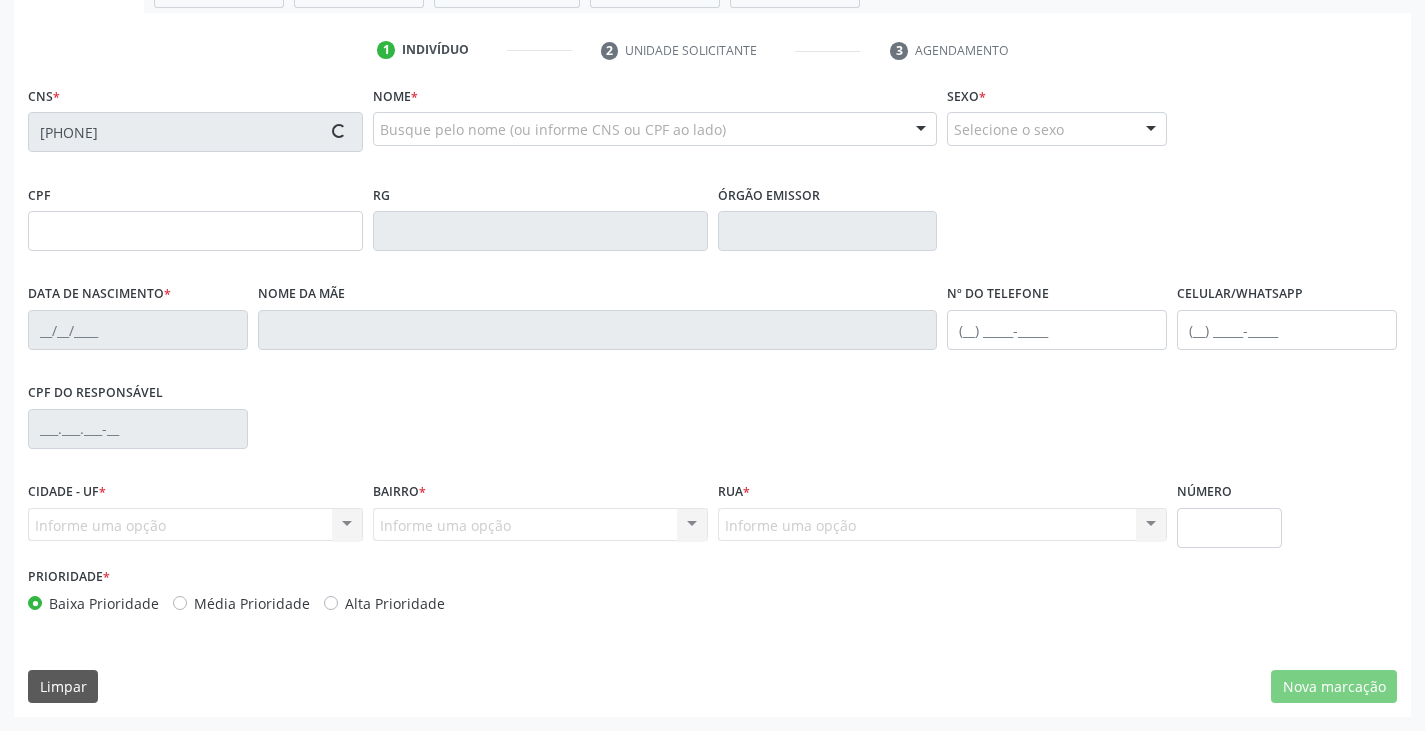 type on "[PHONE]" 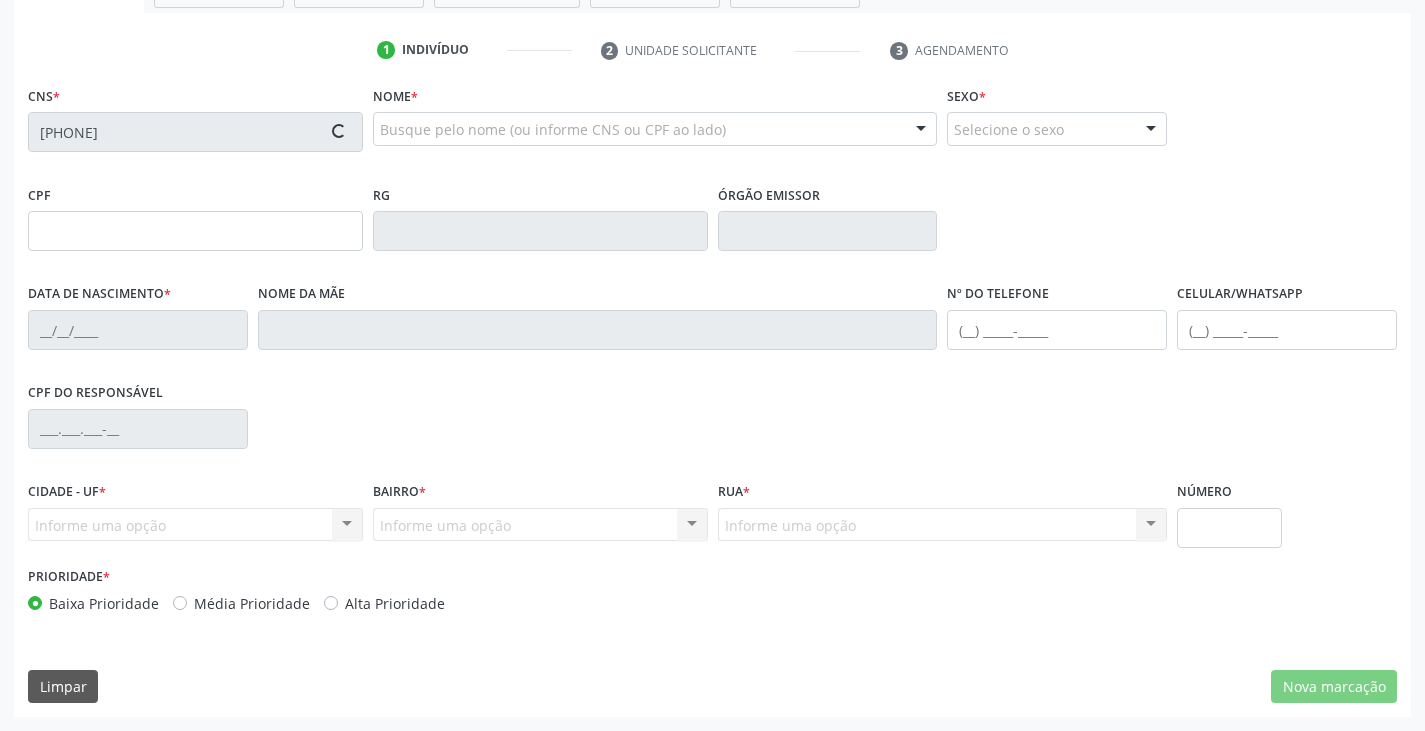 type on "65" 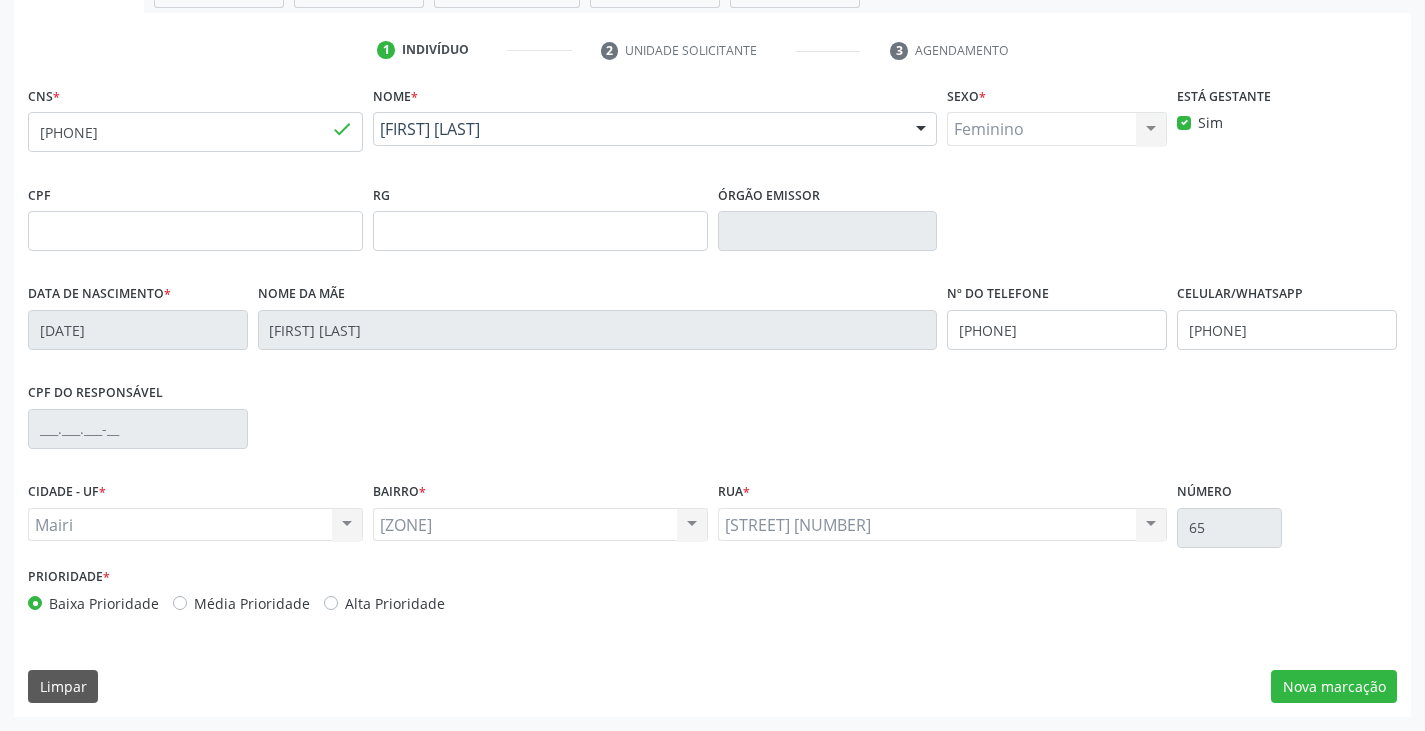 click on "Baixa Prioridade
Média Prioridade
Alta Prioridade" at bounding box center (368, 603) 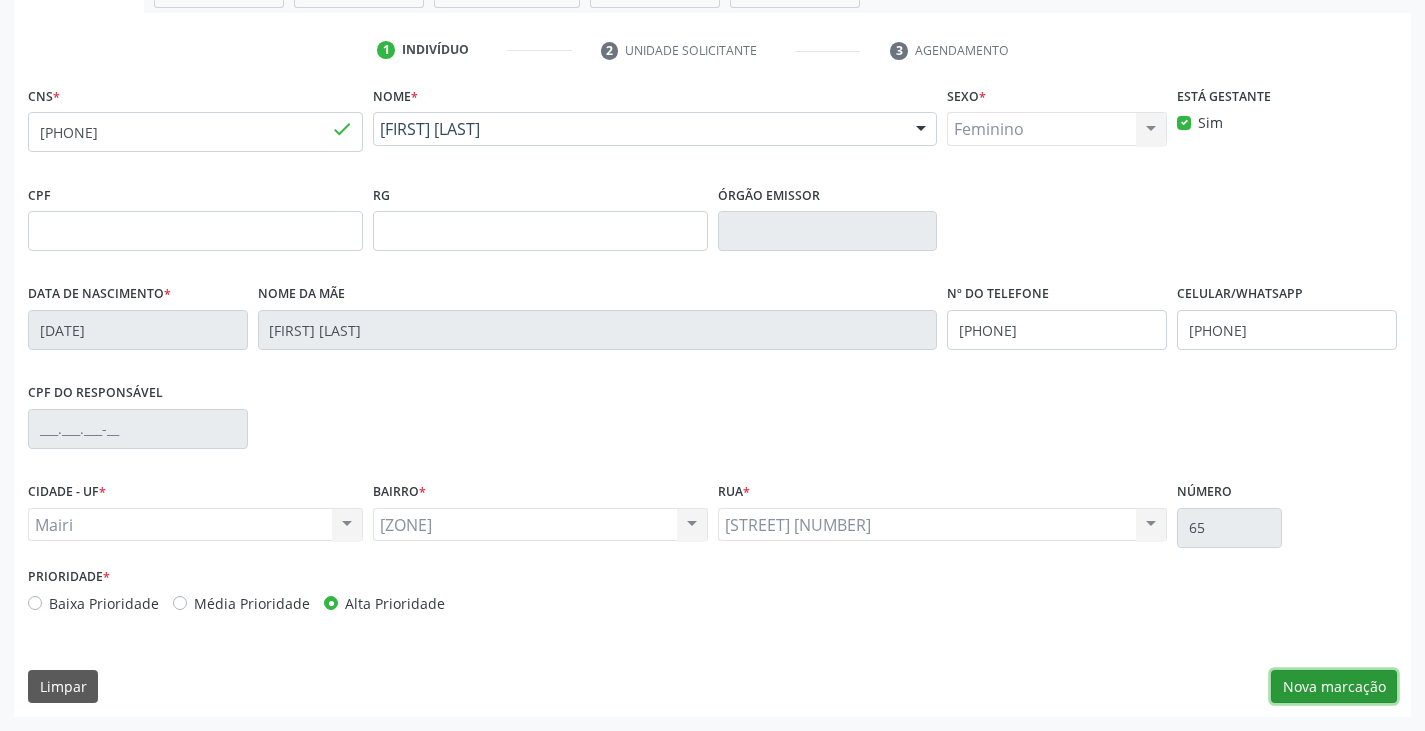 click on "Nova marcação" at bounding box center (1334, 687) 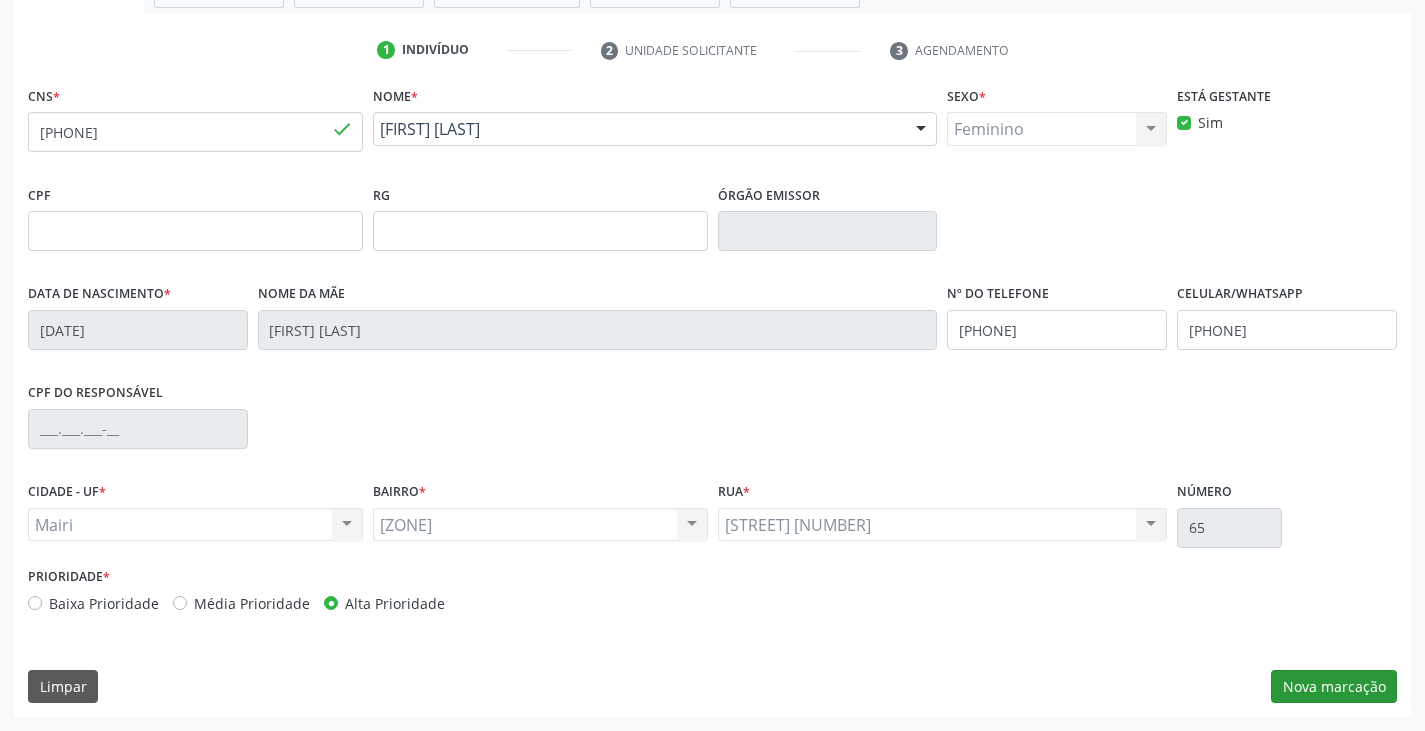 scroll, scrollTop: 175, scrollLeft: 0, axis: vertical 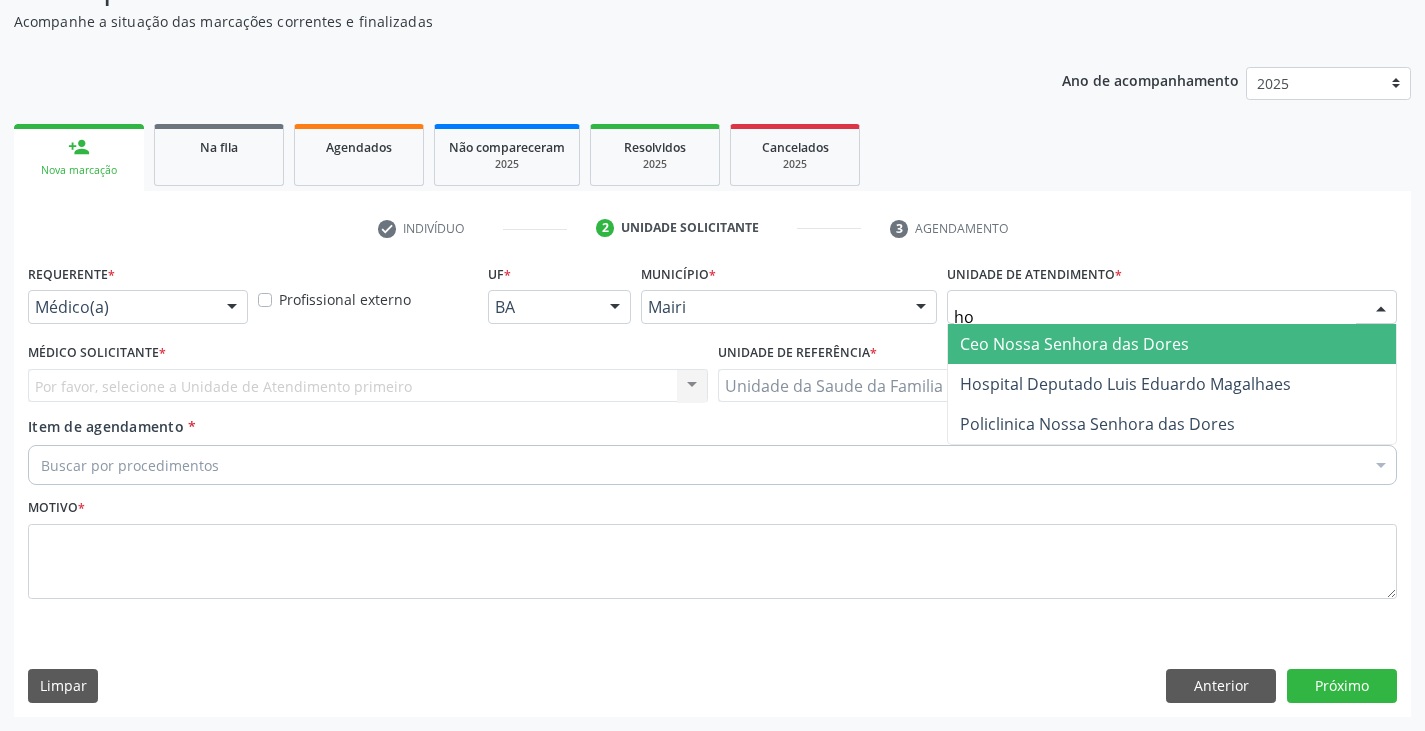 type on "hos" 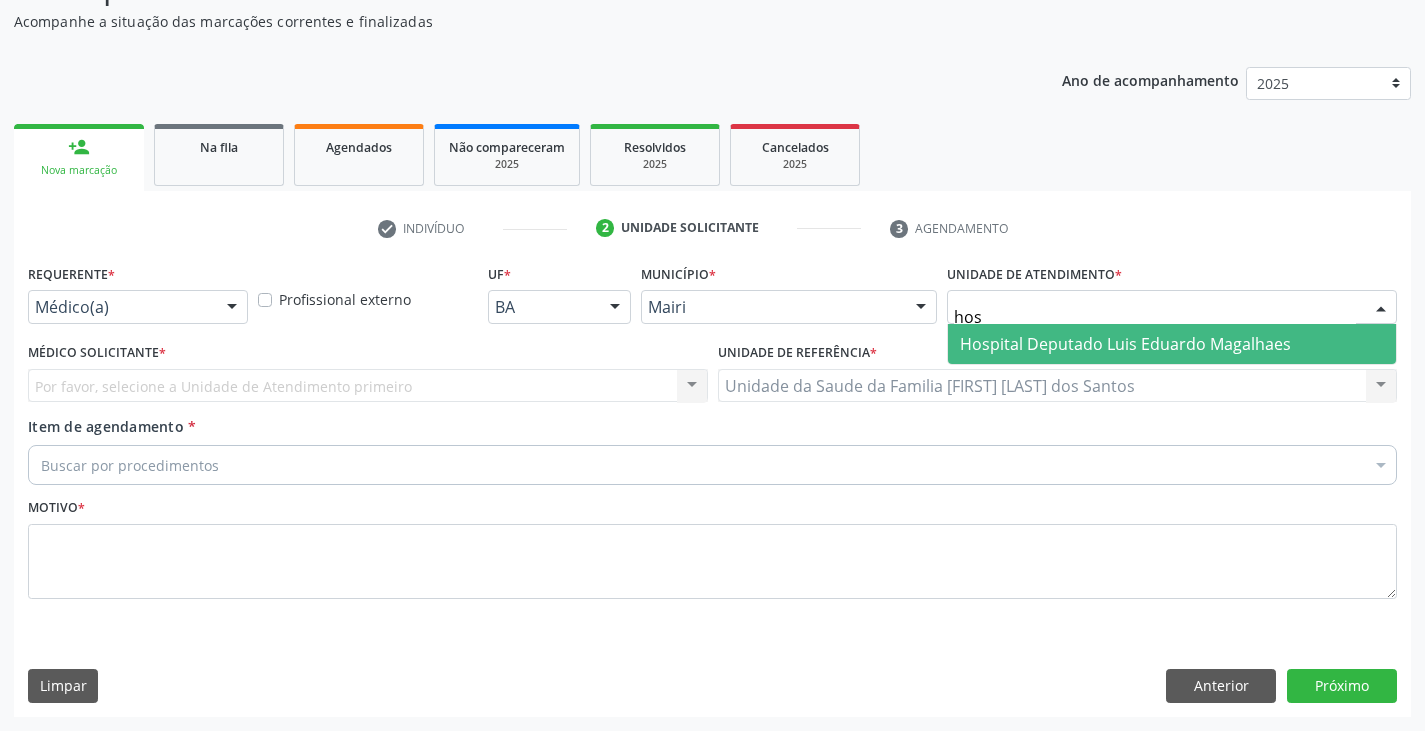 click on "Hospital Deputado Luis Eduardo Magalhaes" at bounding box center (1125, 344) 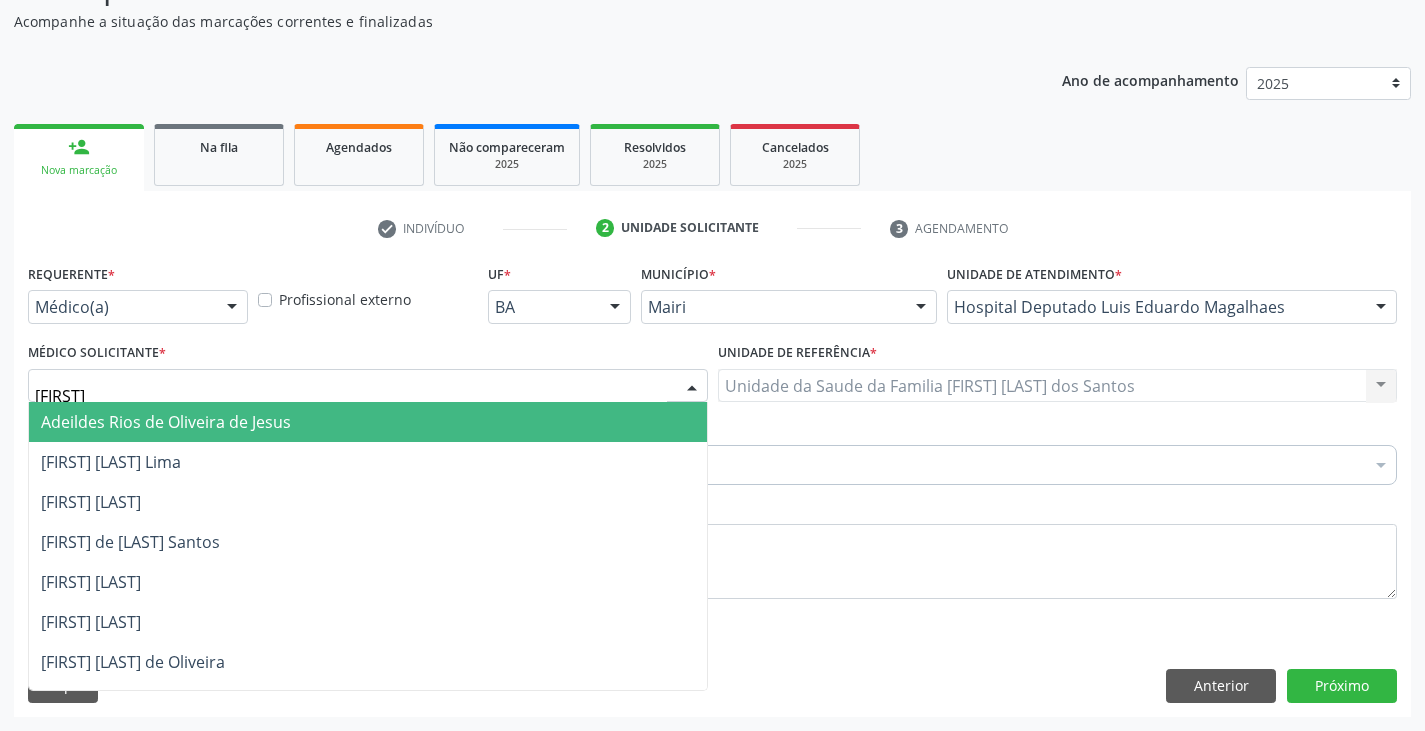 type on "[FIRST]" 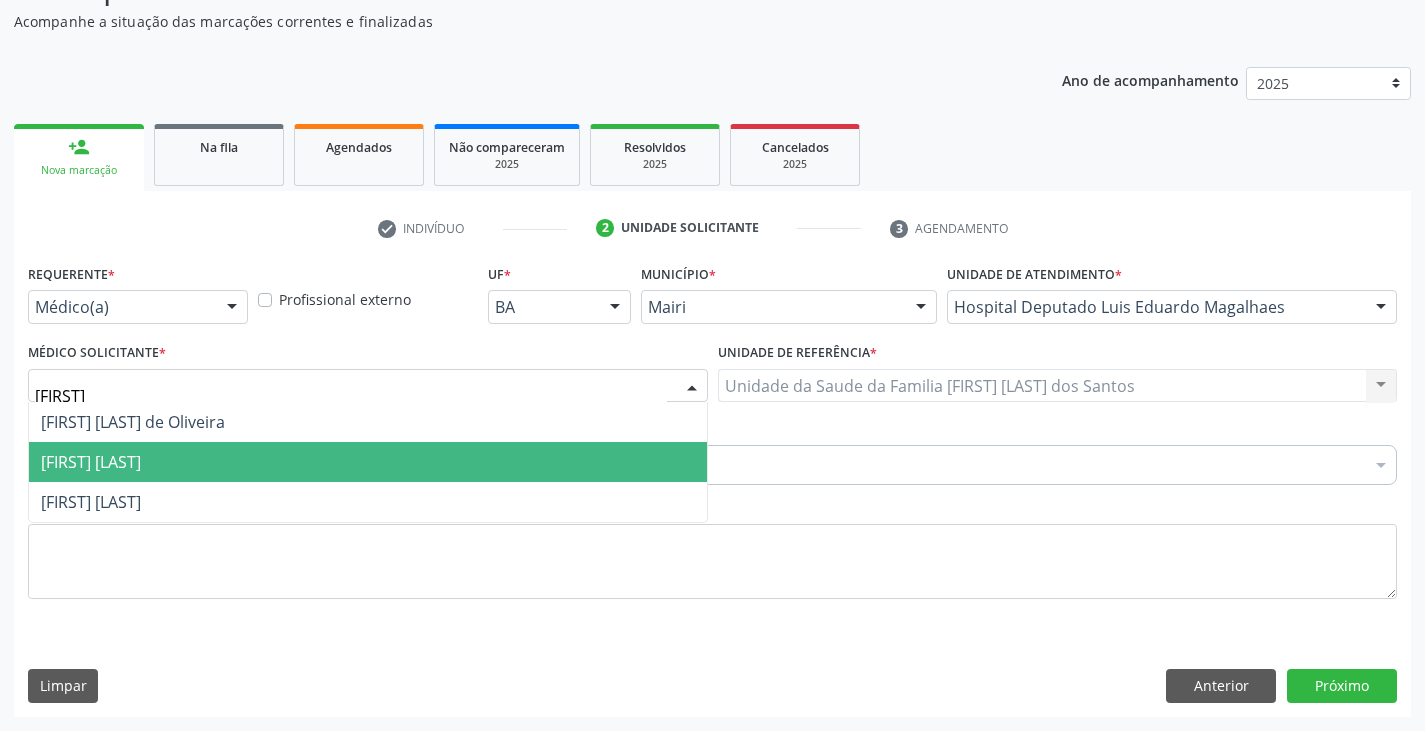 click on "[FIRST] [LAST]" at bounding box center (91, 462) 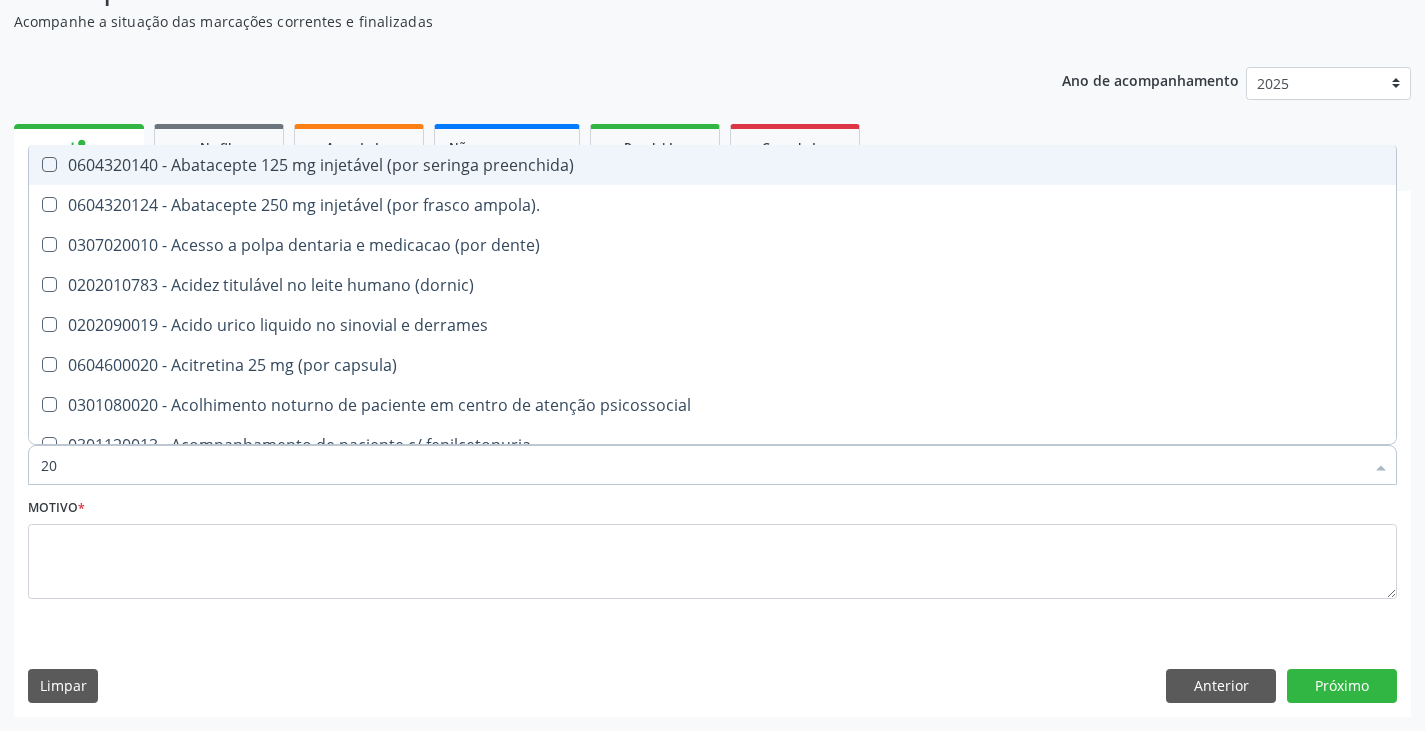 type on "2" 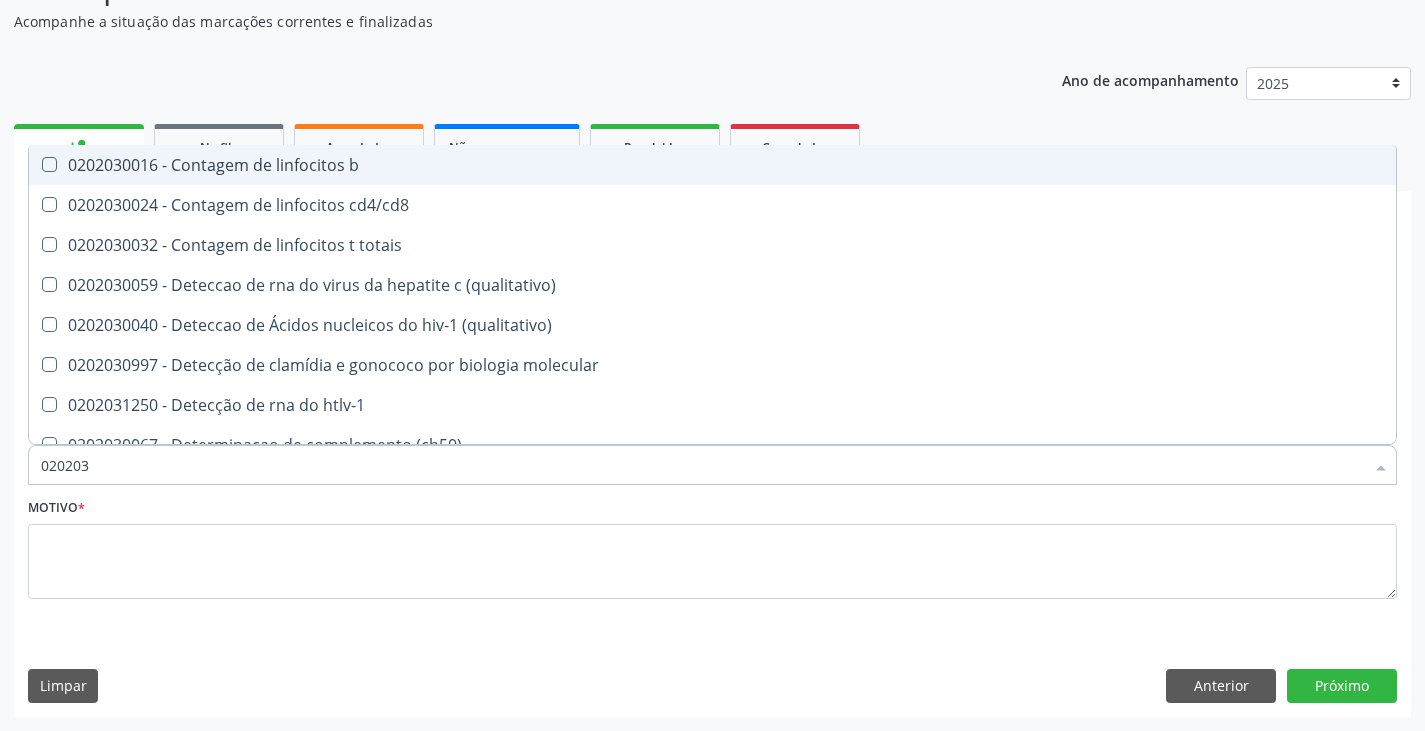 type on "0202038" 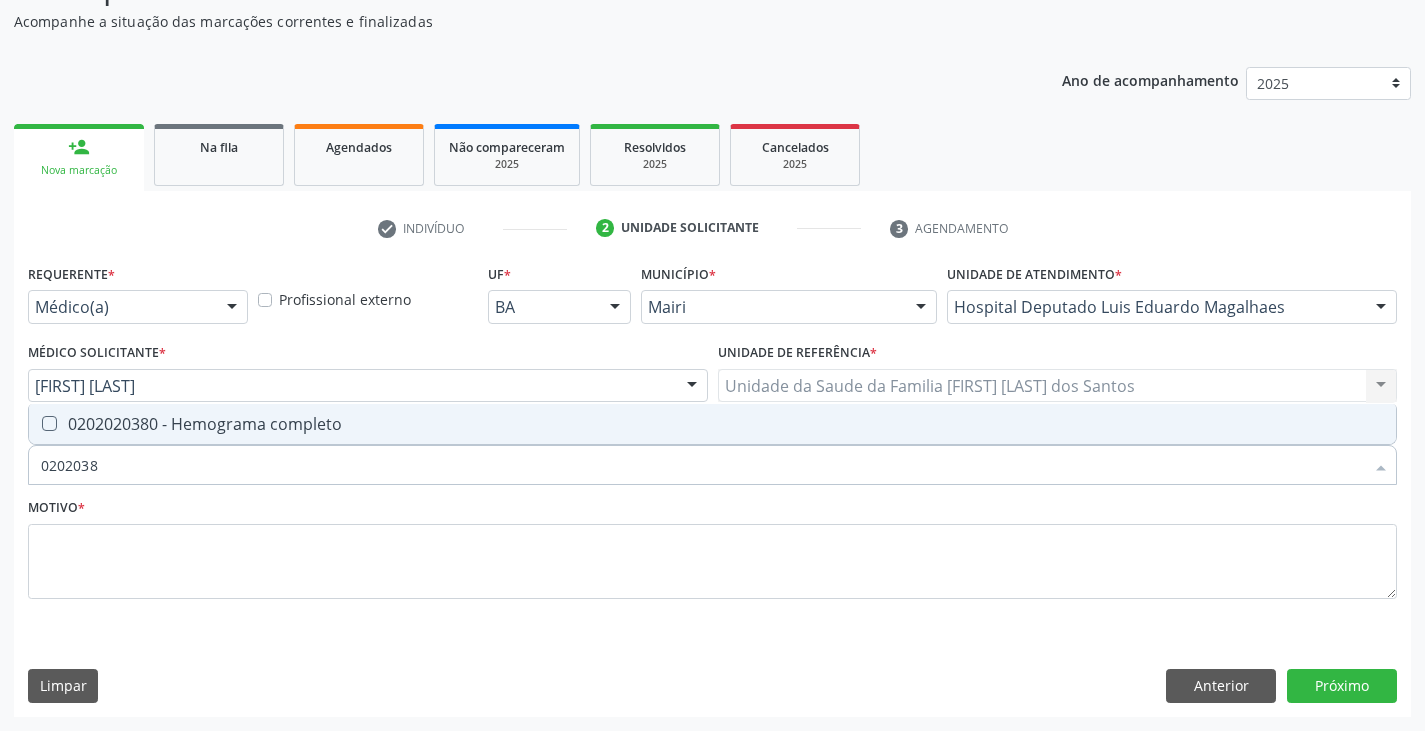 click on "0202020380 - Hemograma completo" at bounding box center [712, 424] 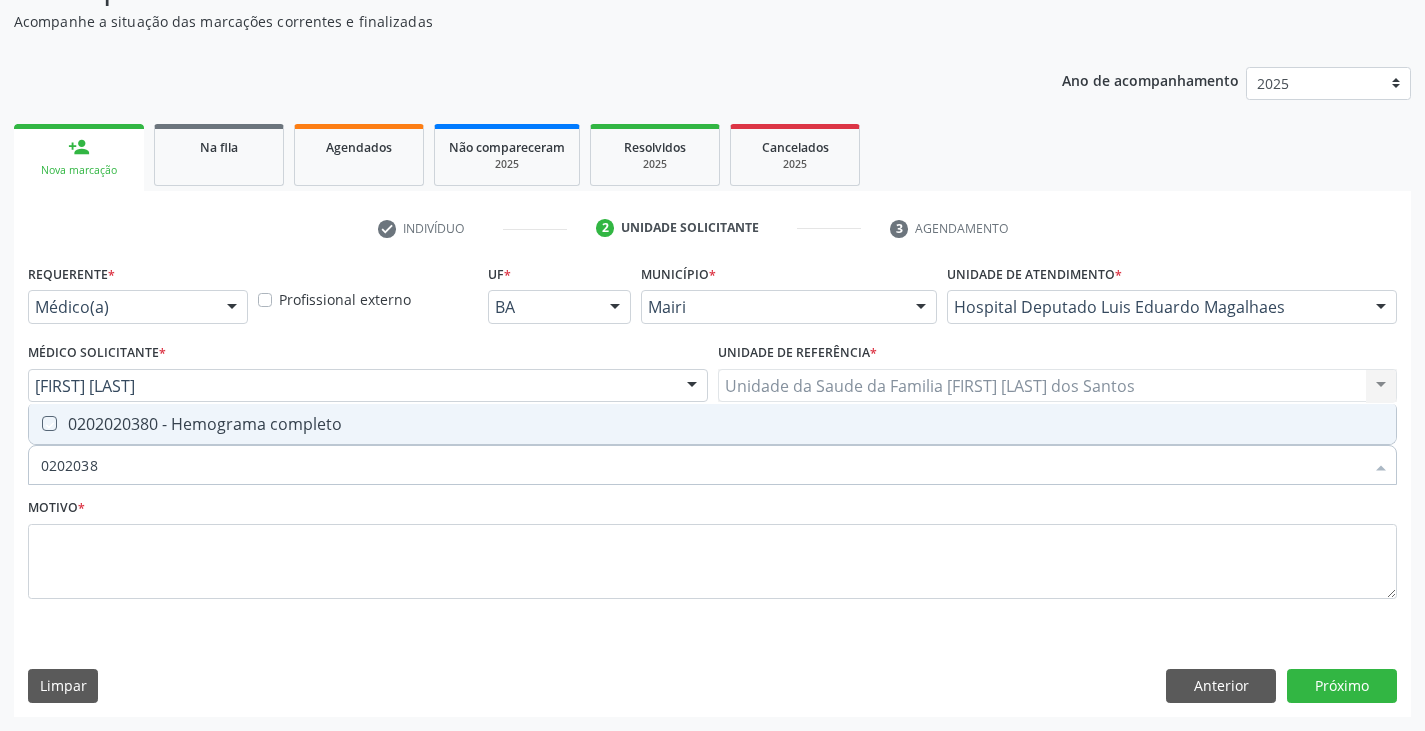checkbox on "true" 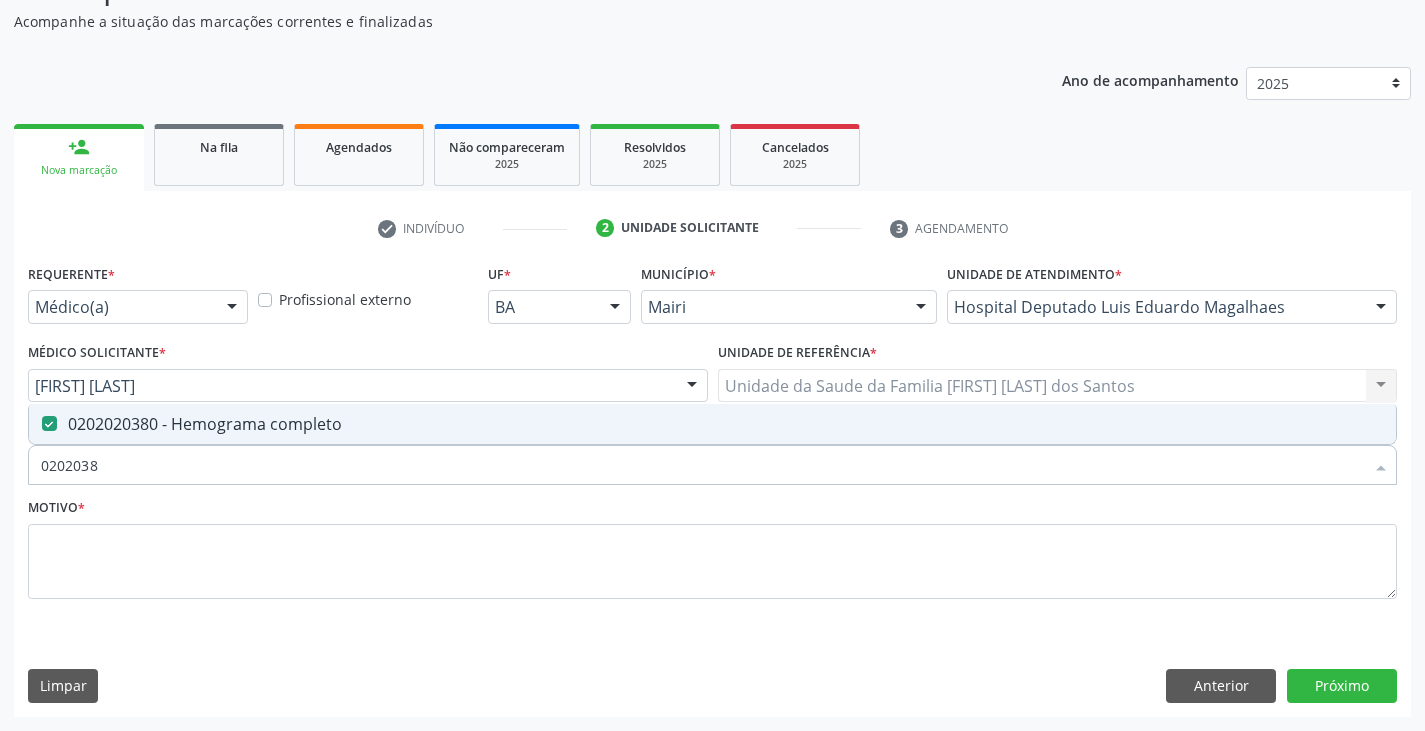 type on "020203" 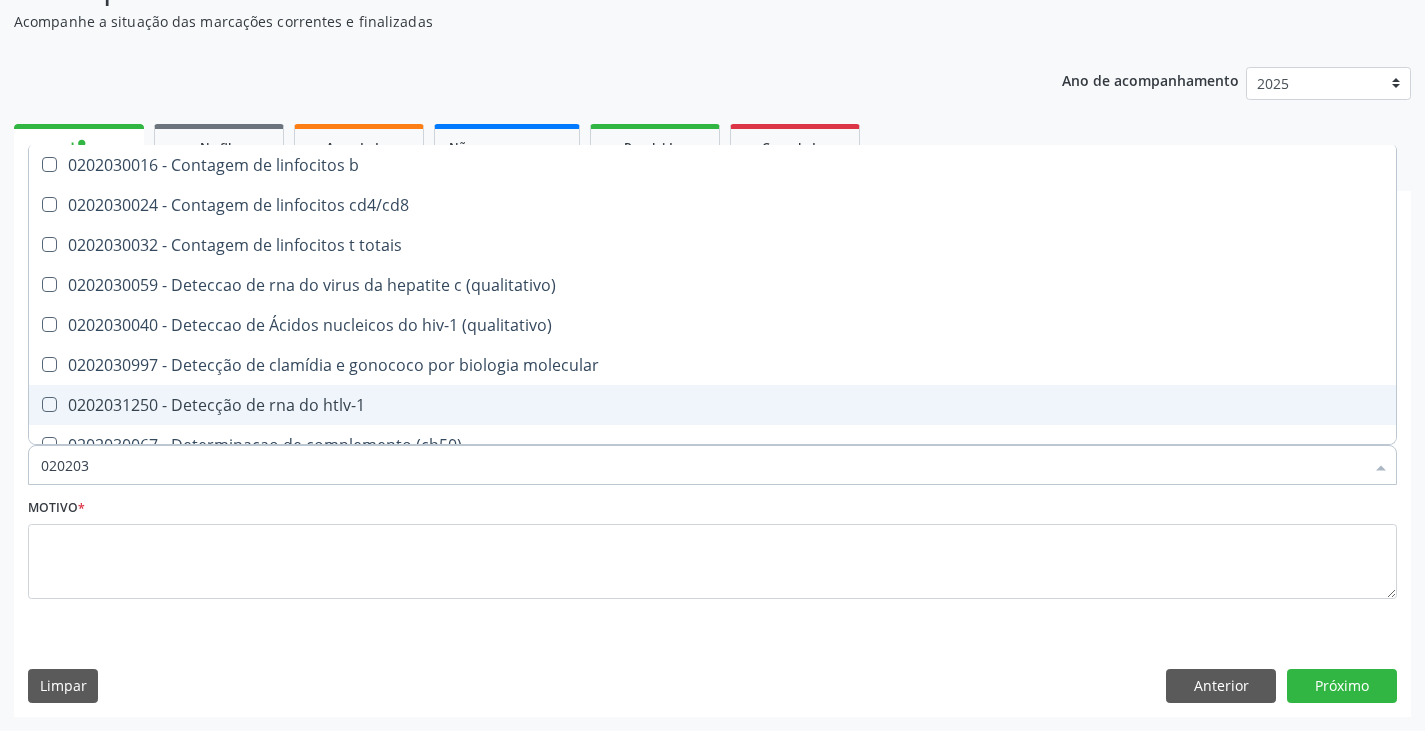 type on "02020" 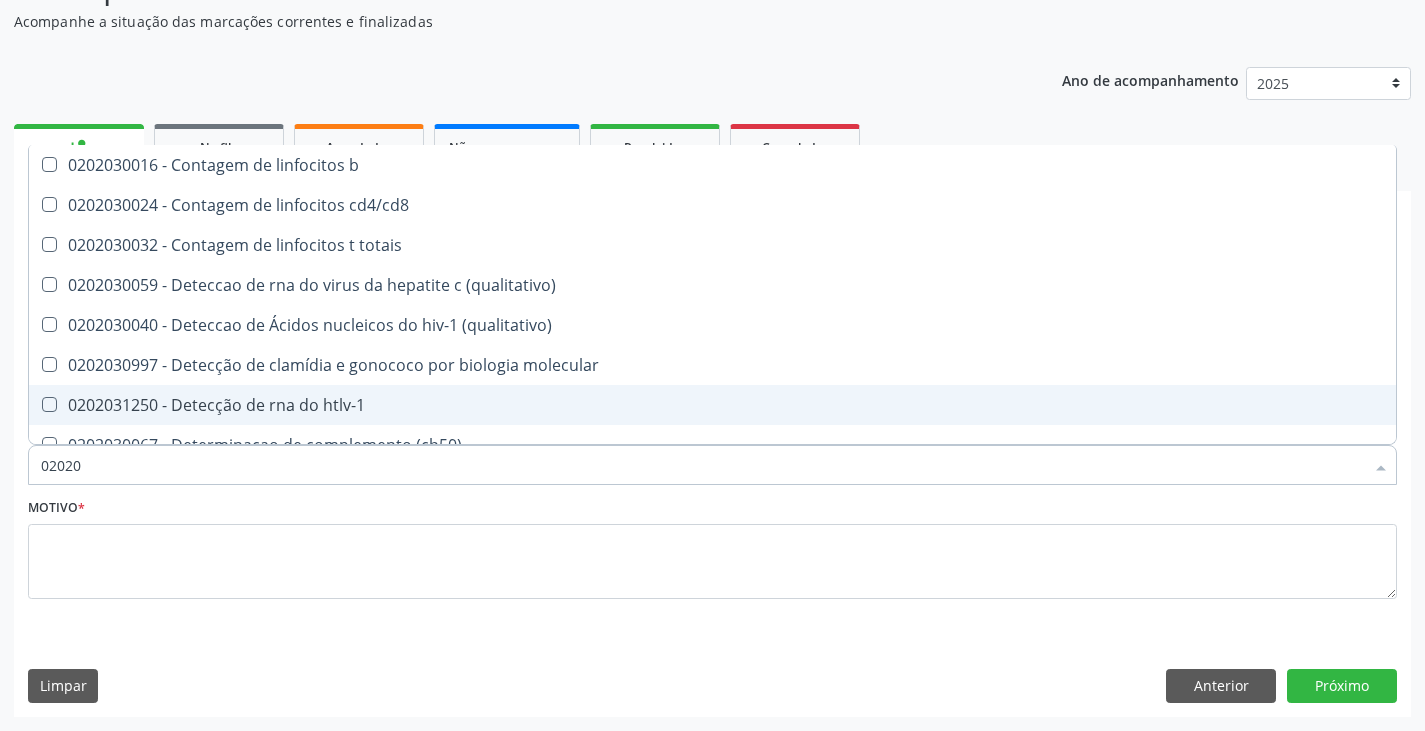 checkbox on "false" 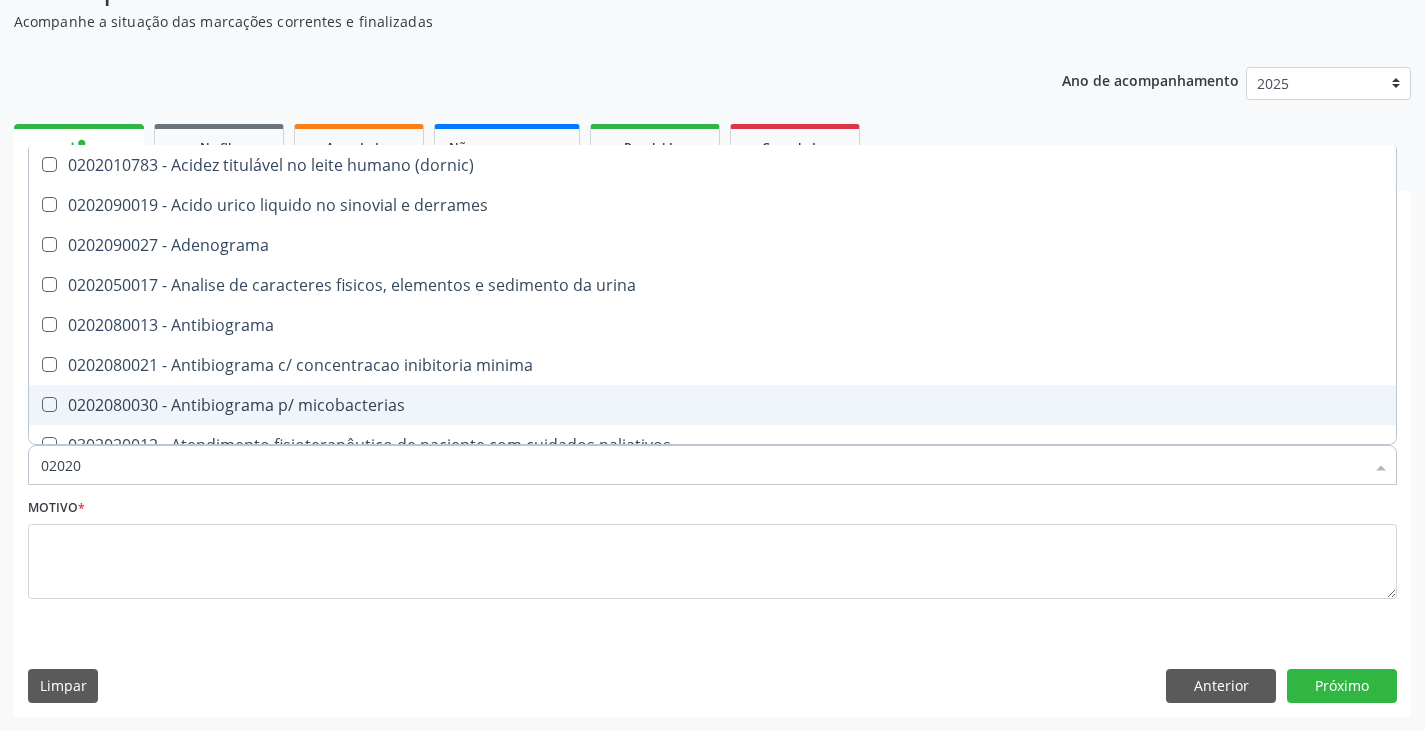 type on "0202" 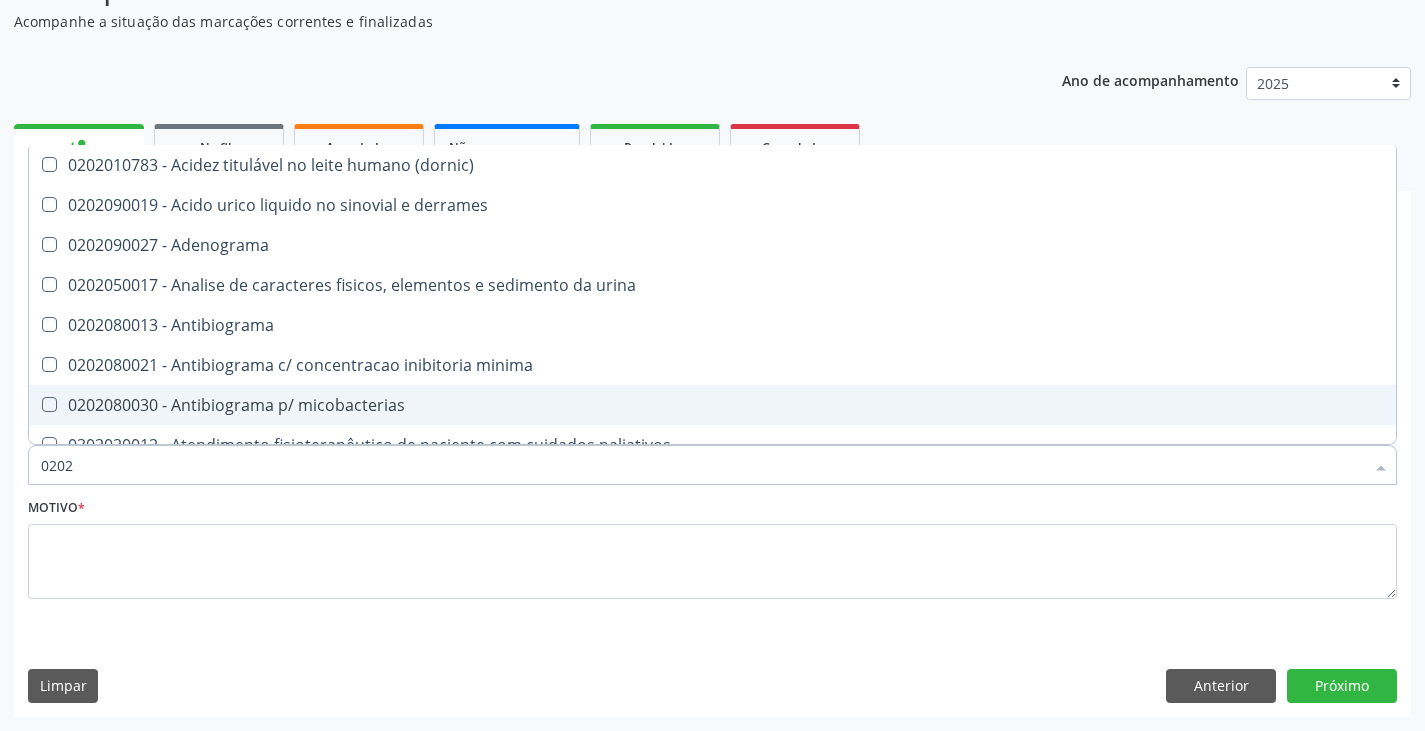 checkbox on "false" 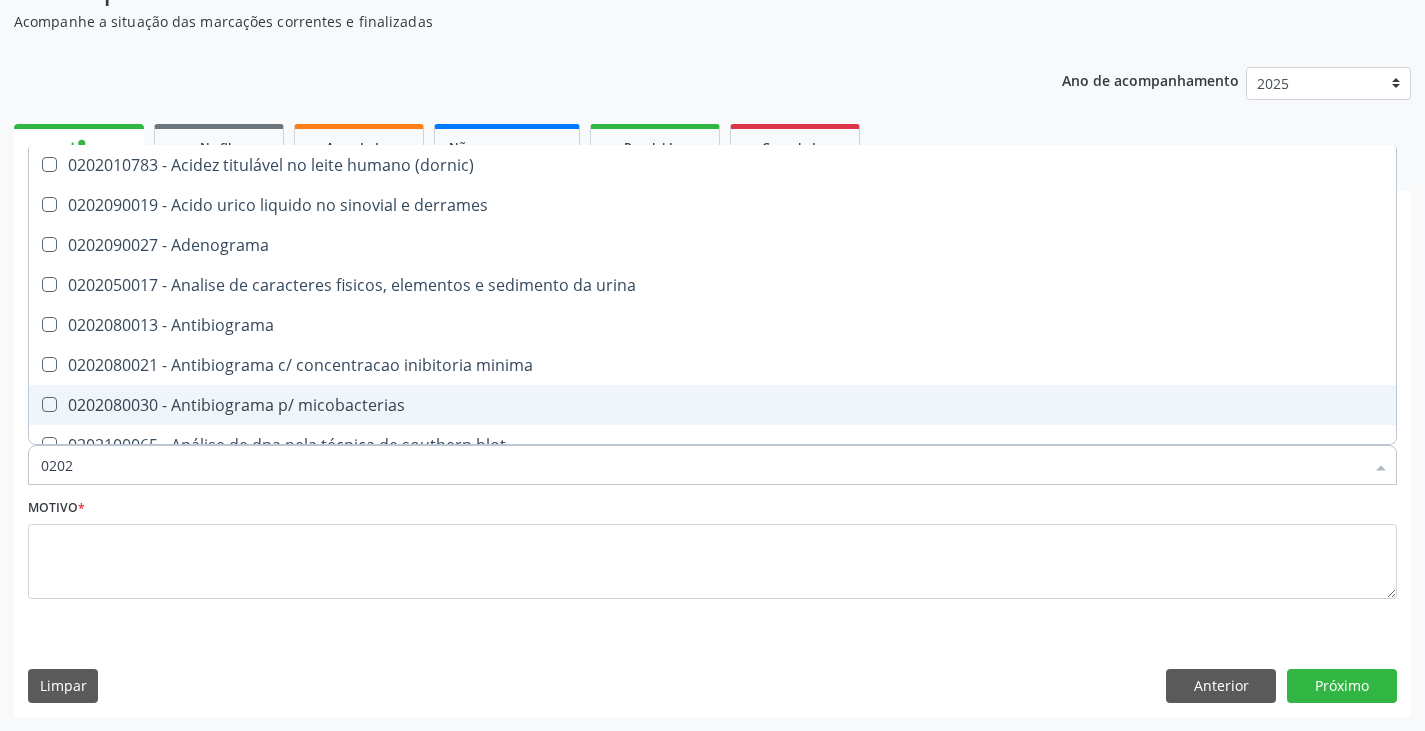 type on "02020" 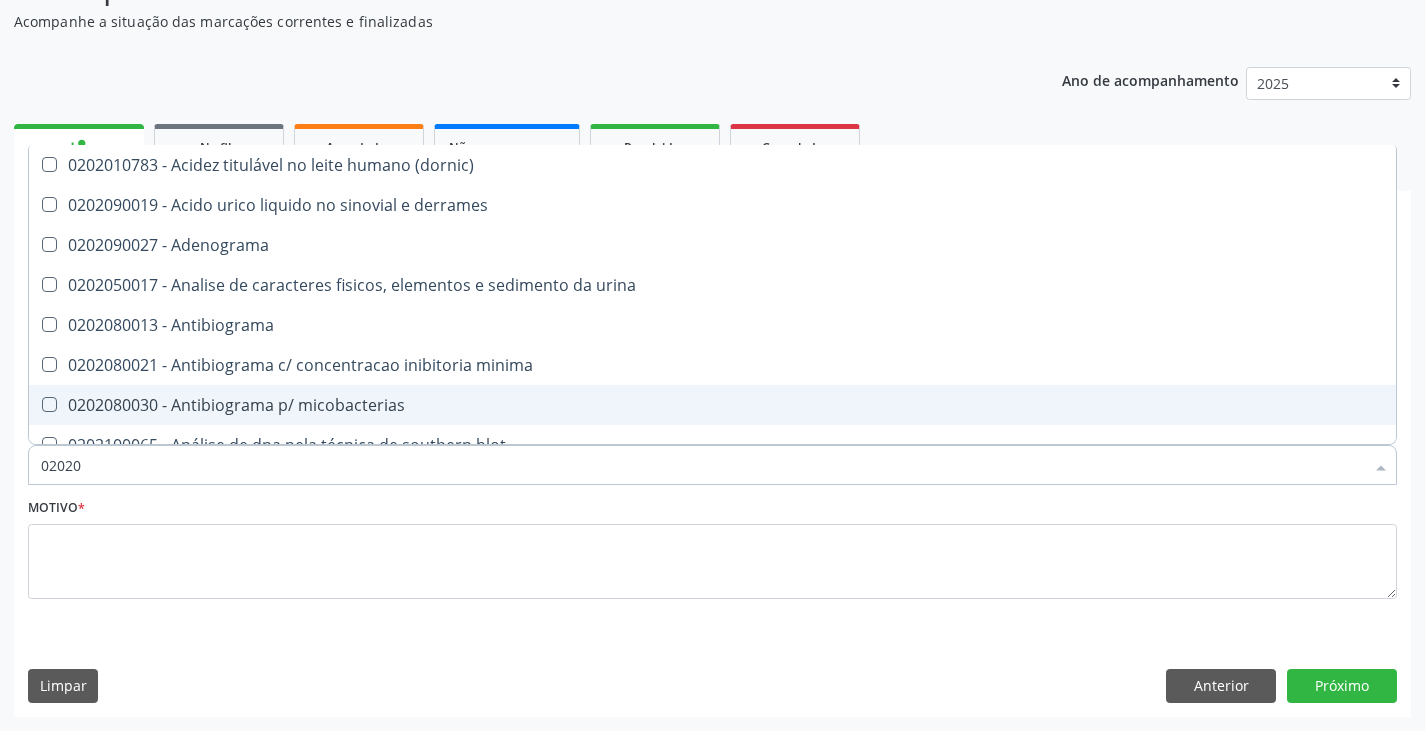 checkbox on "true" 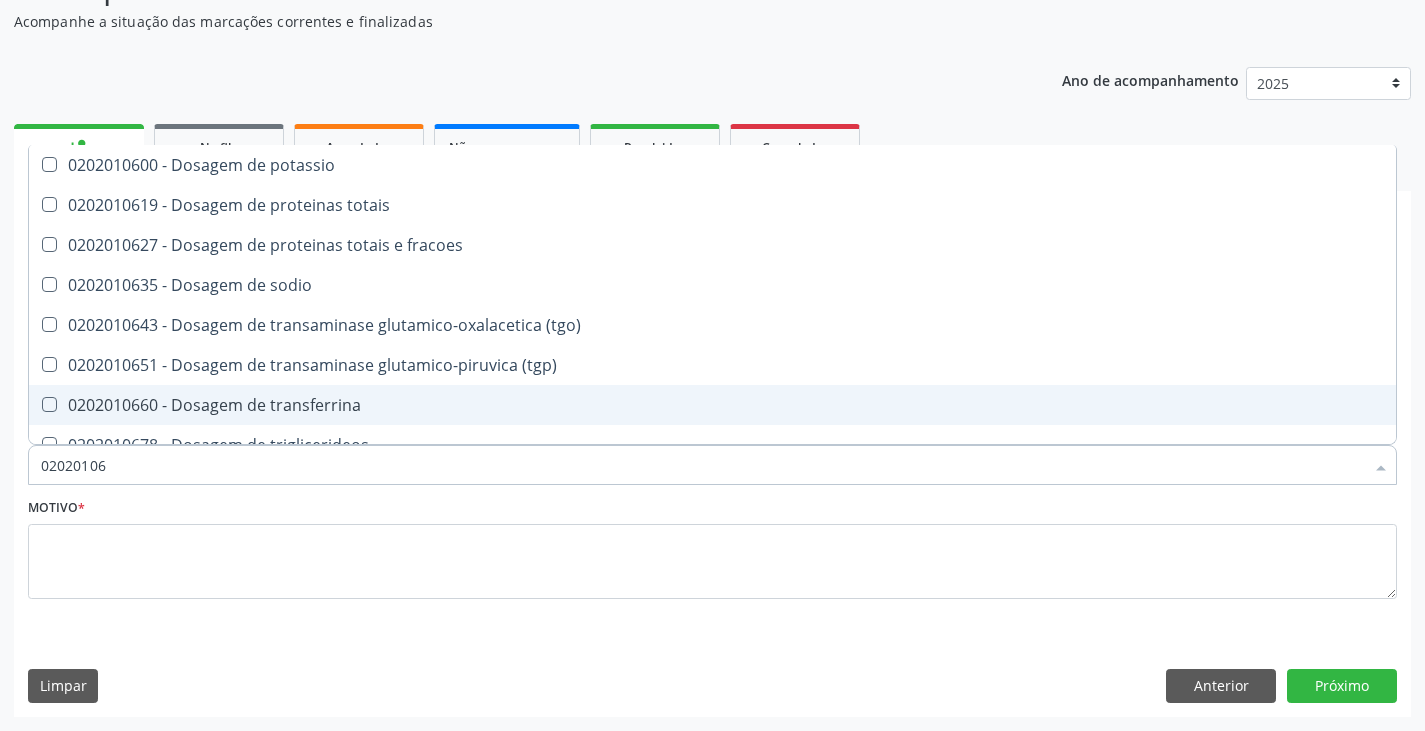 type on "020201069" 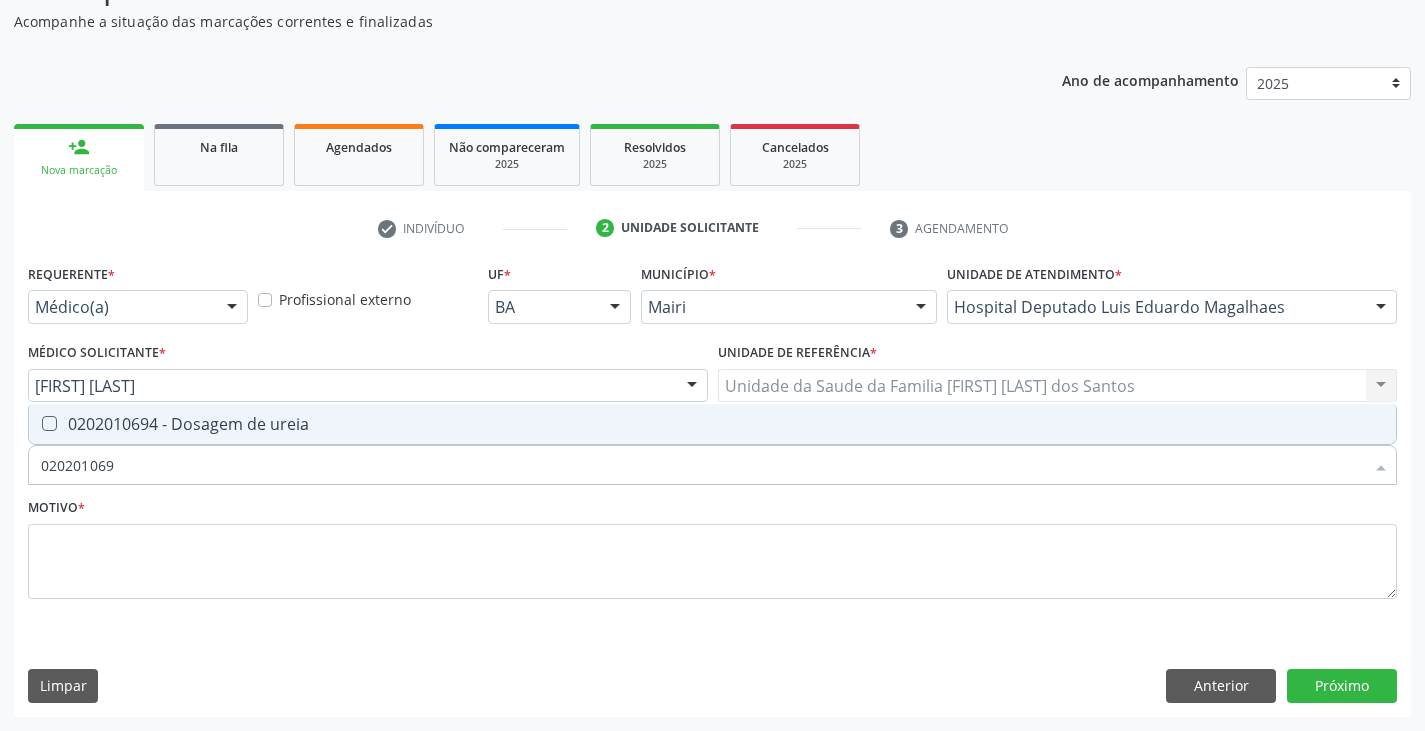 click on "0202010694 - Dosagem de ureia" at bounding box center (712, 424) 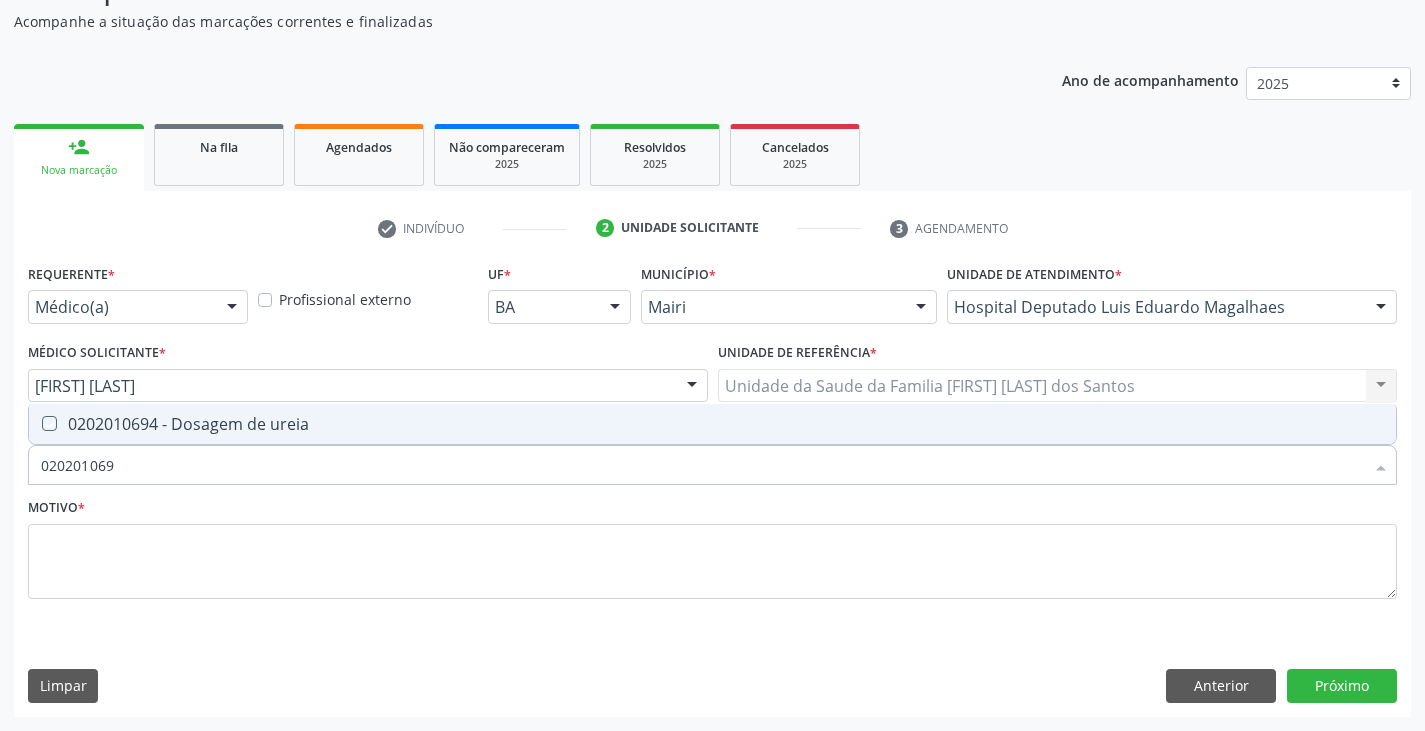 checkbox on "true" 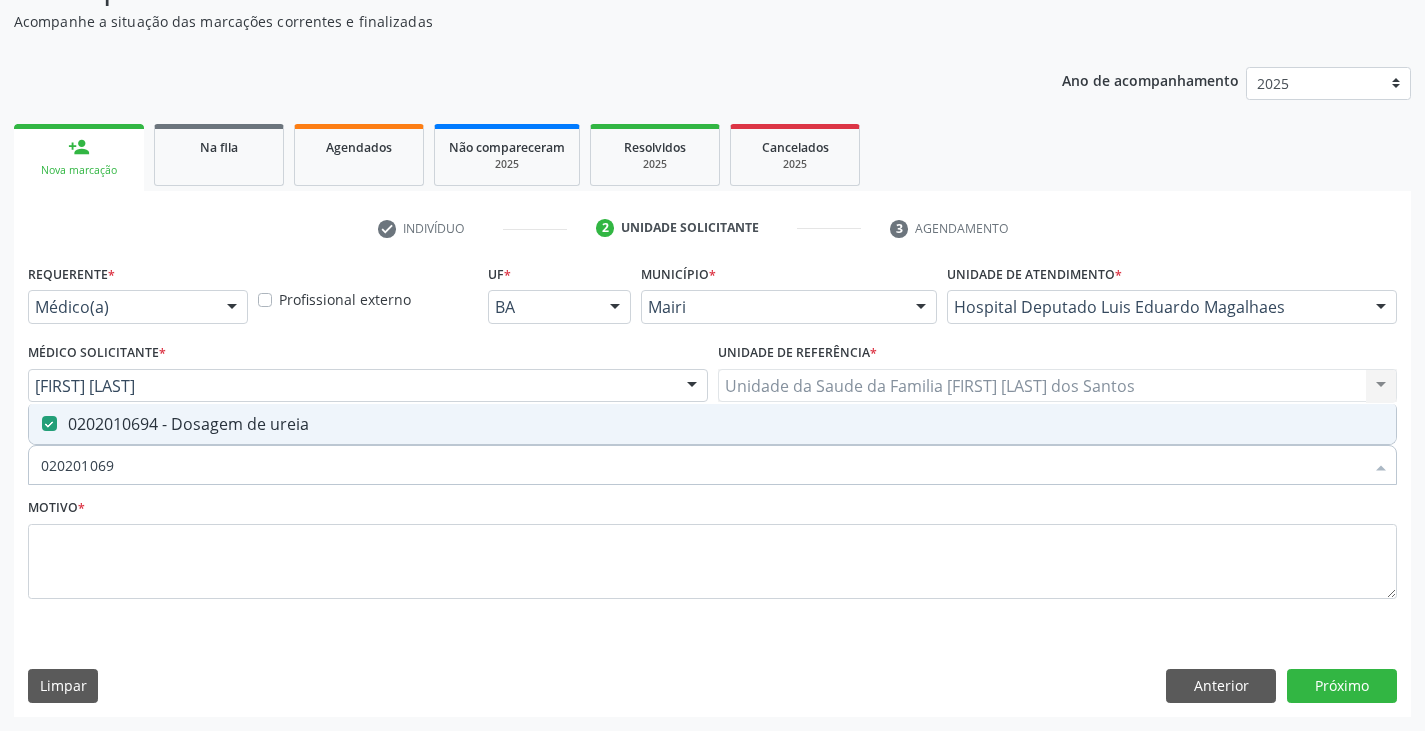 type on "02020106" 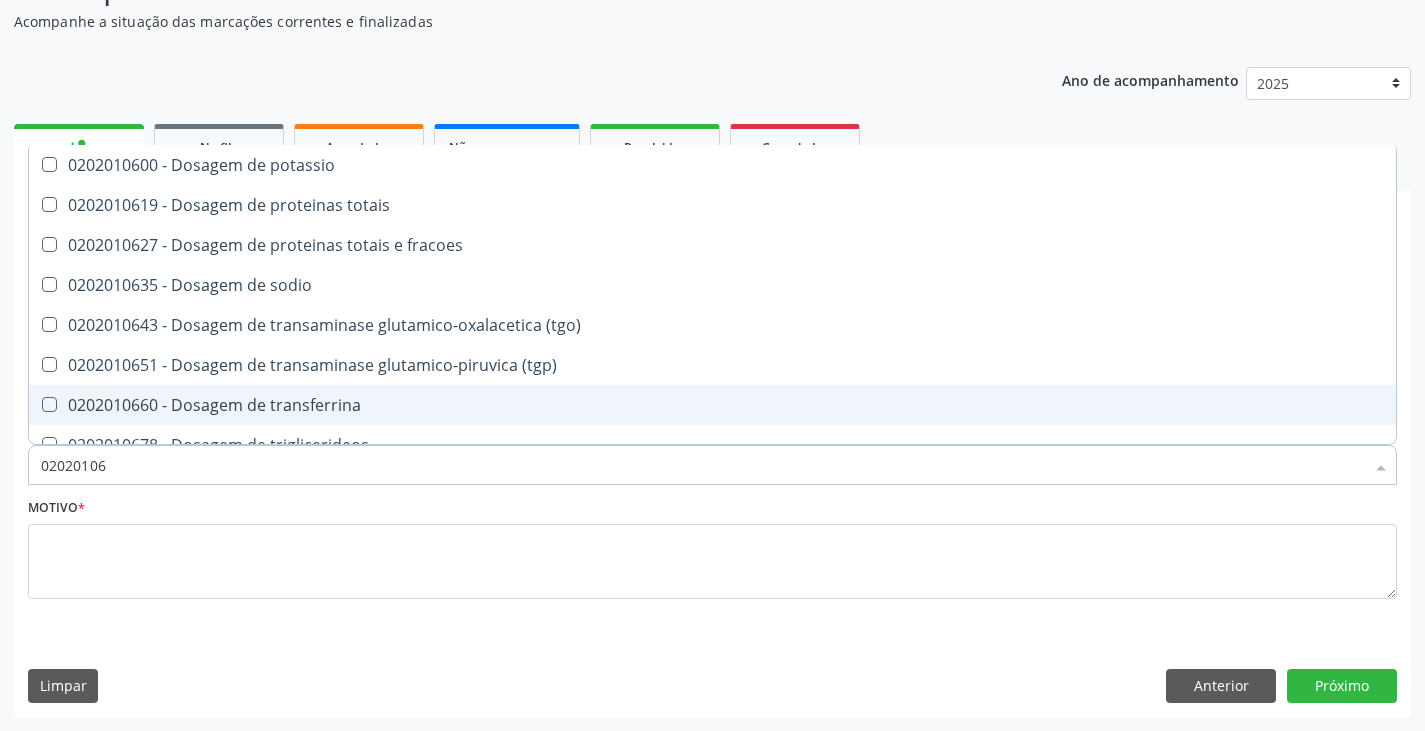 type on "0202010" 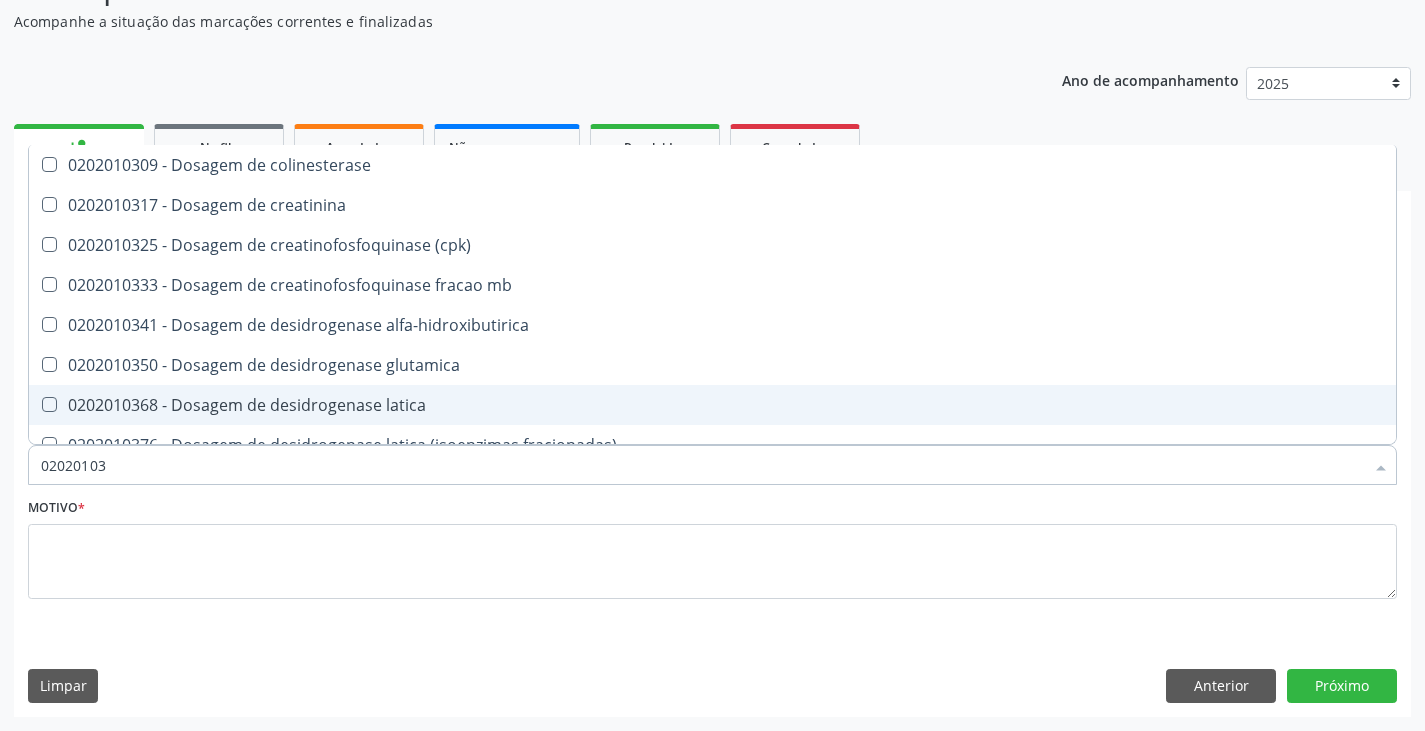 type on "020201031" 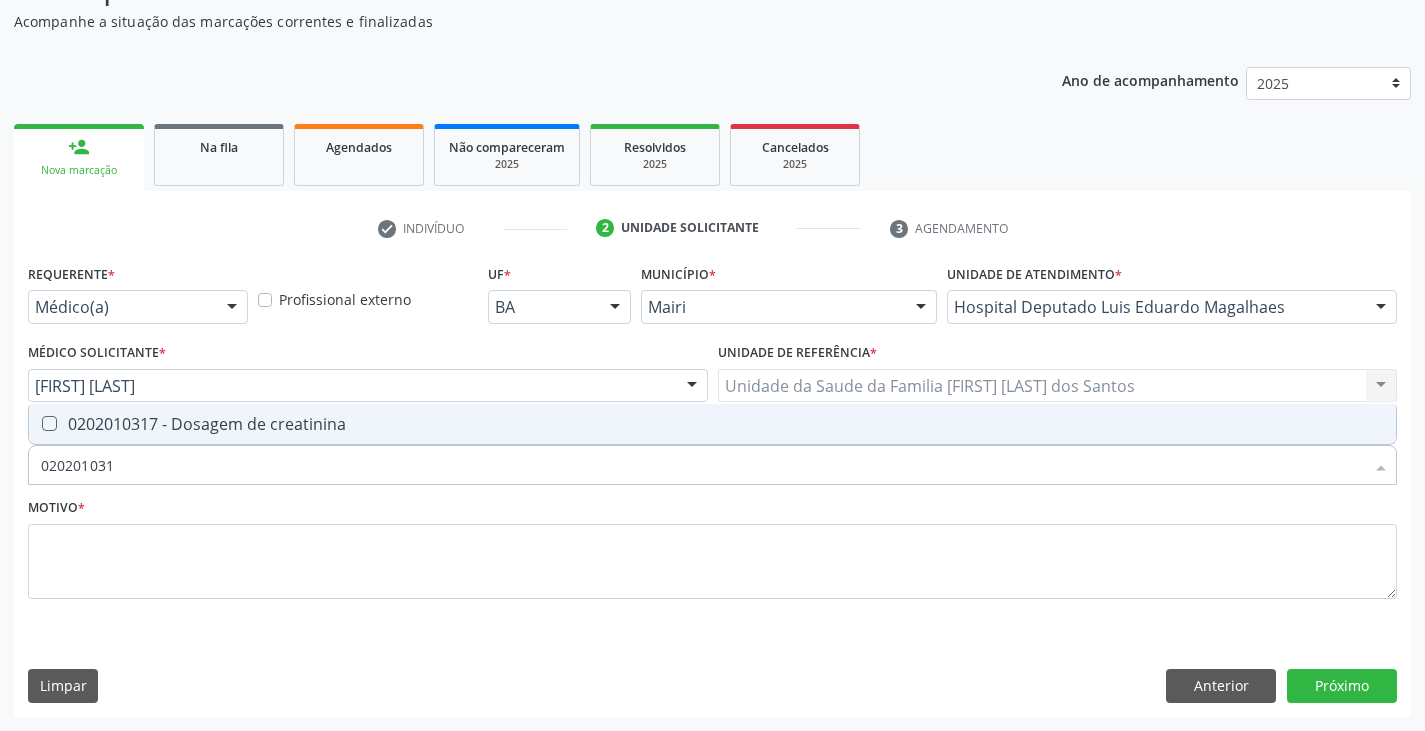 click on "0202010317 - Dosagem de creatinina" at bounding box center (712, 424) 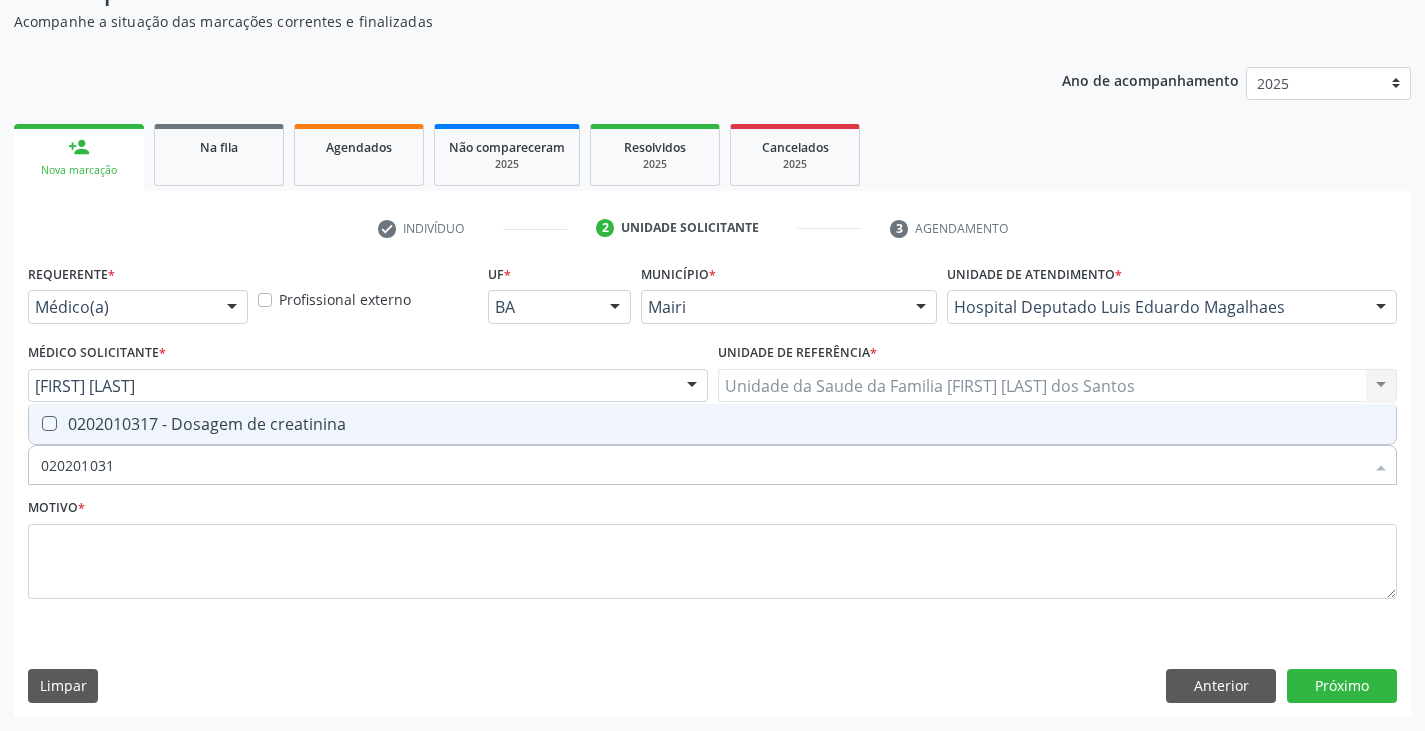 checkbox on "true" 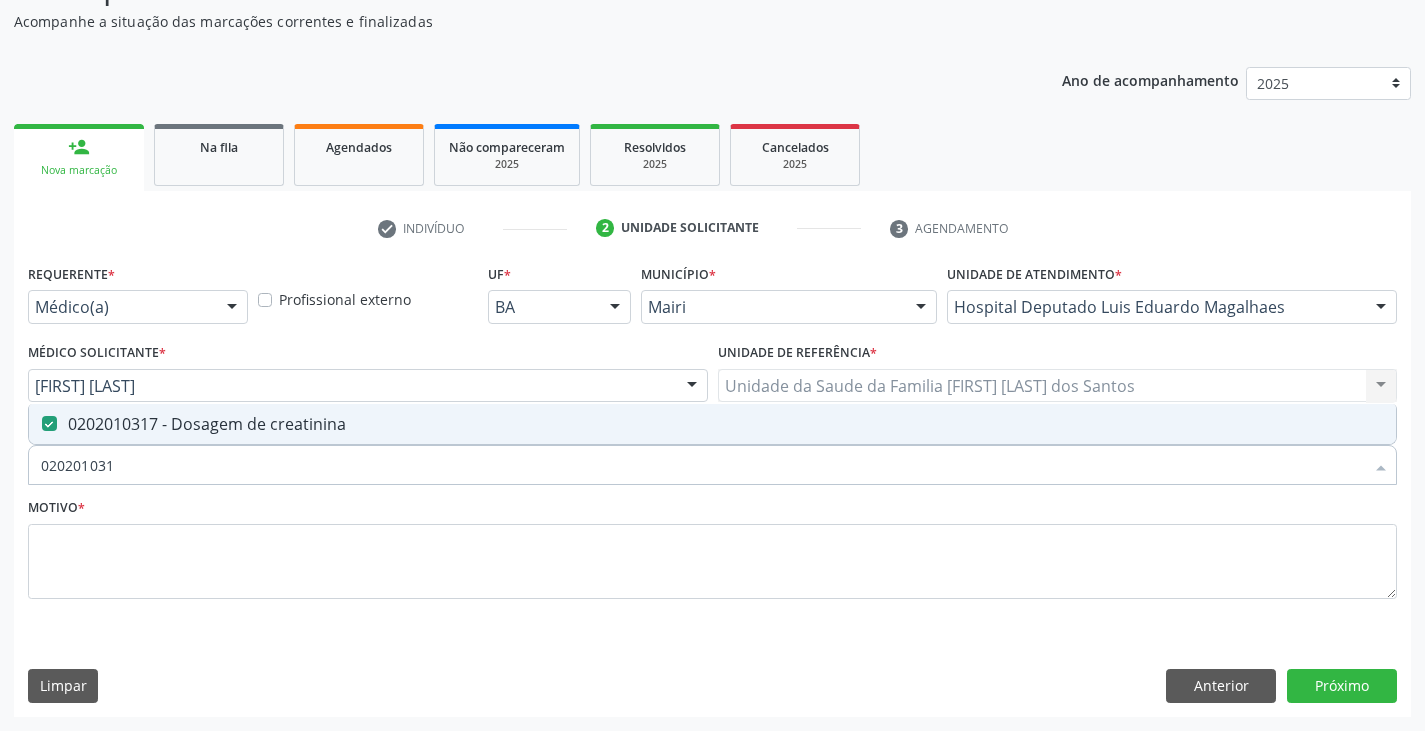 type on "02020103" 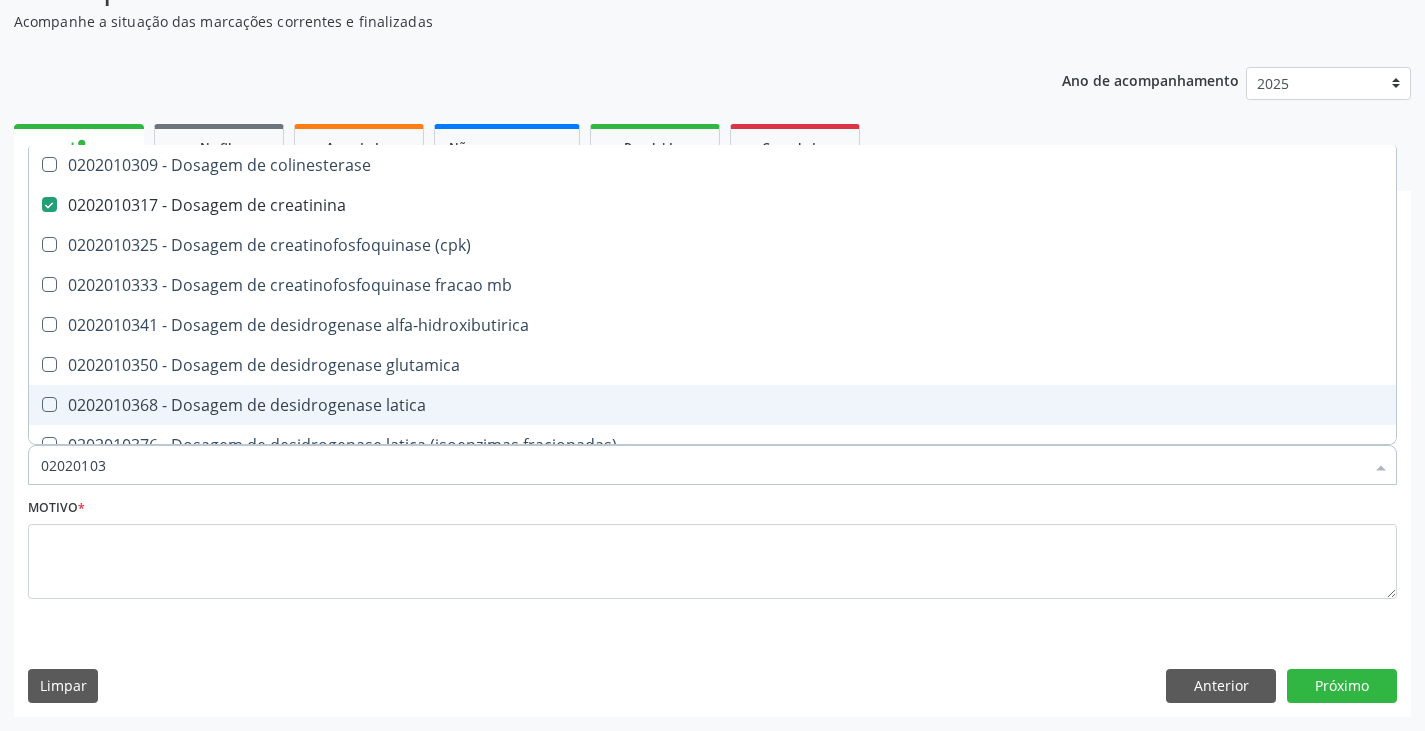 type on "0202010" 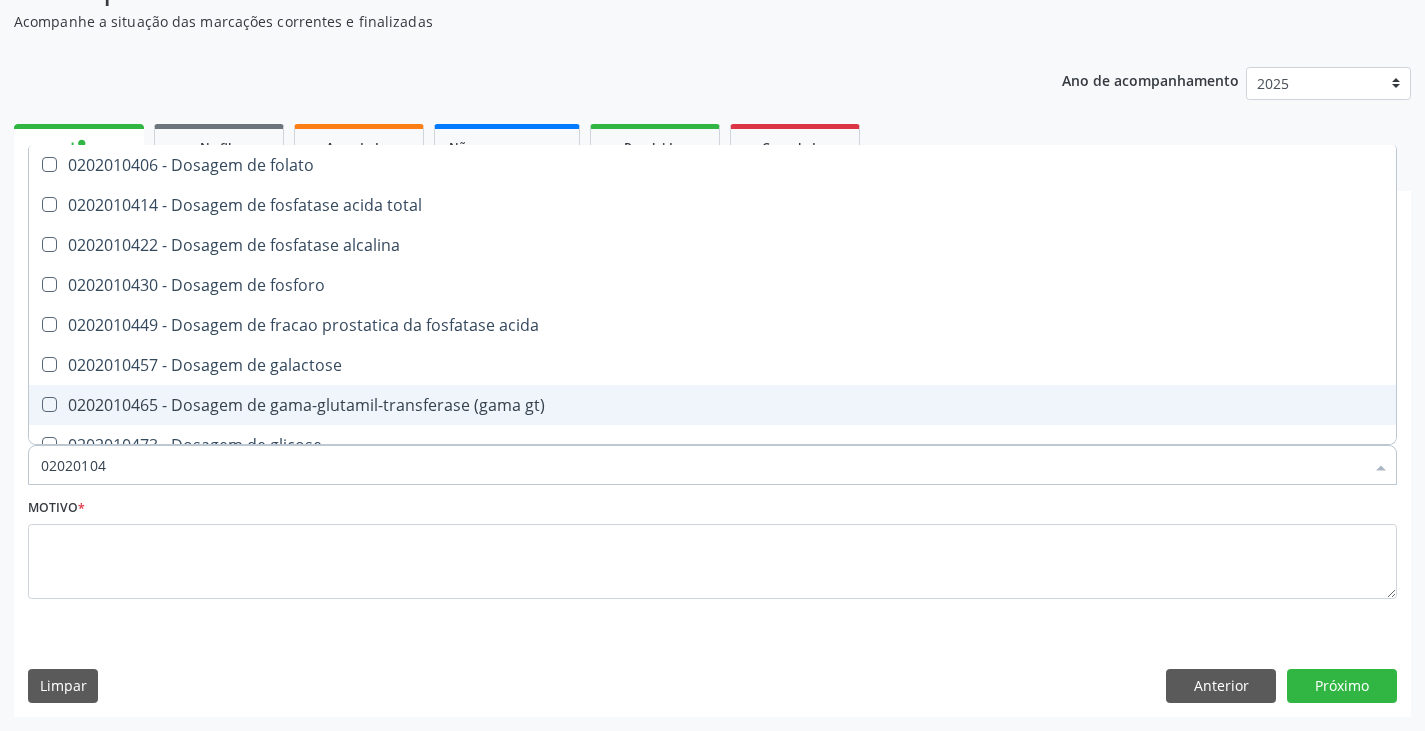 type on "020201047" 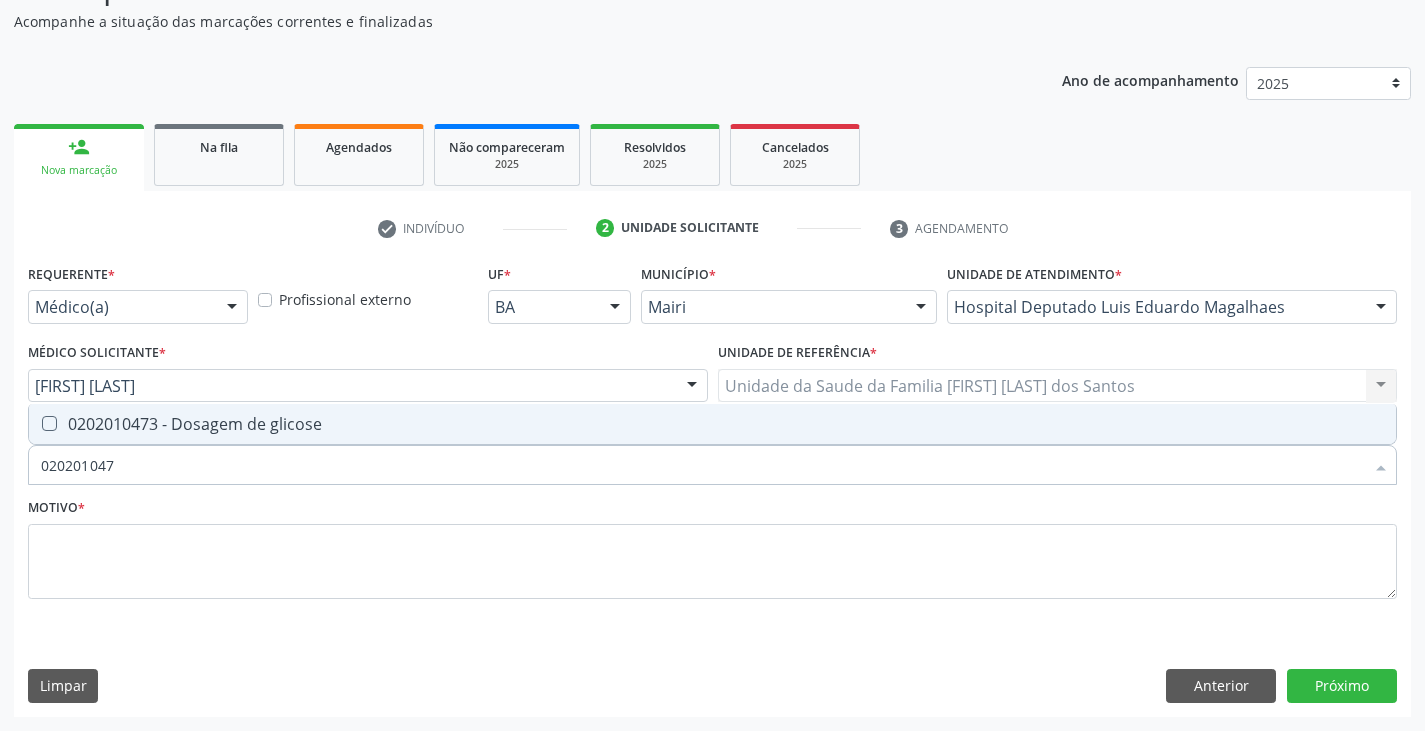 click on "0202010473 - Dosagem de glicose" at bounding box center (712, 424) 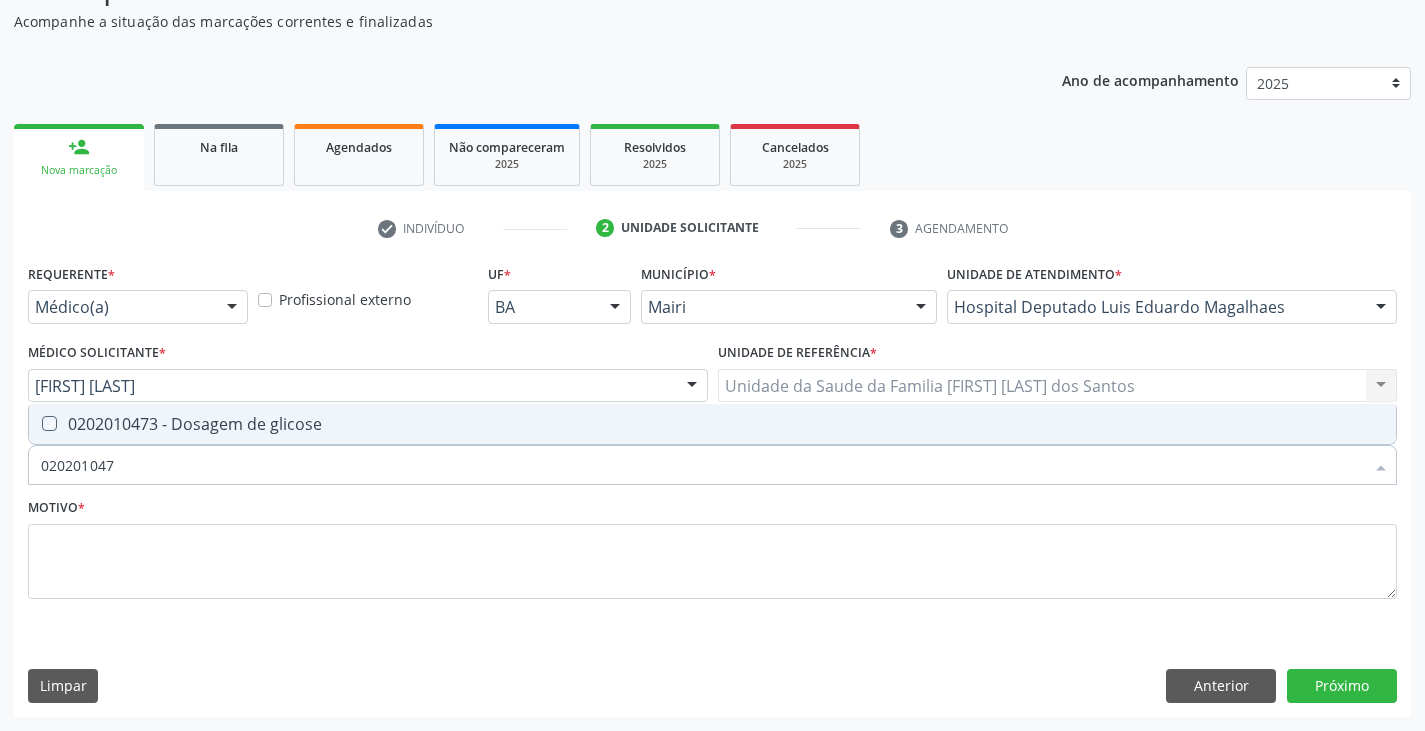 checkbox on "true" 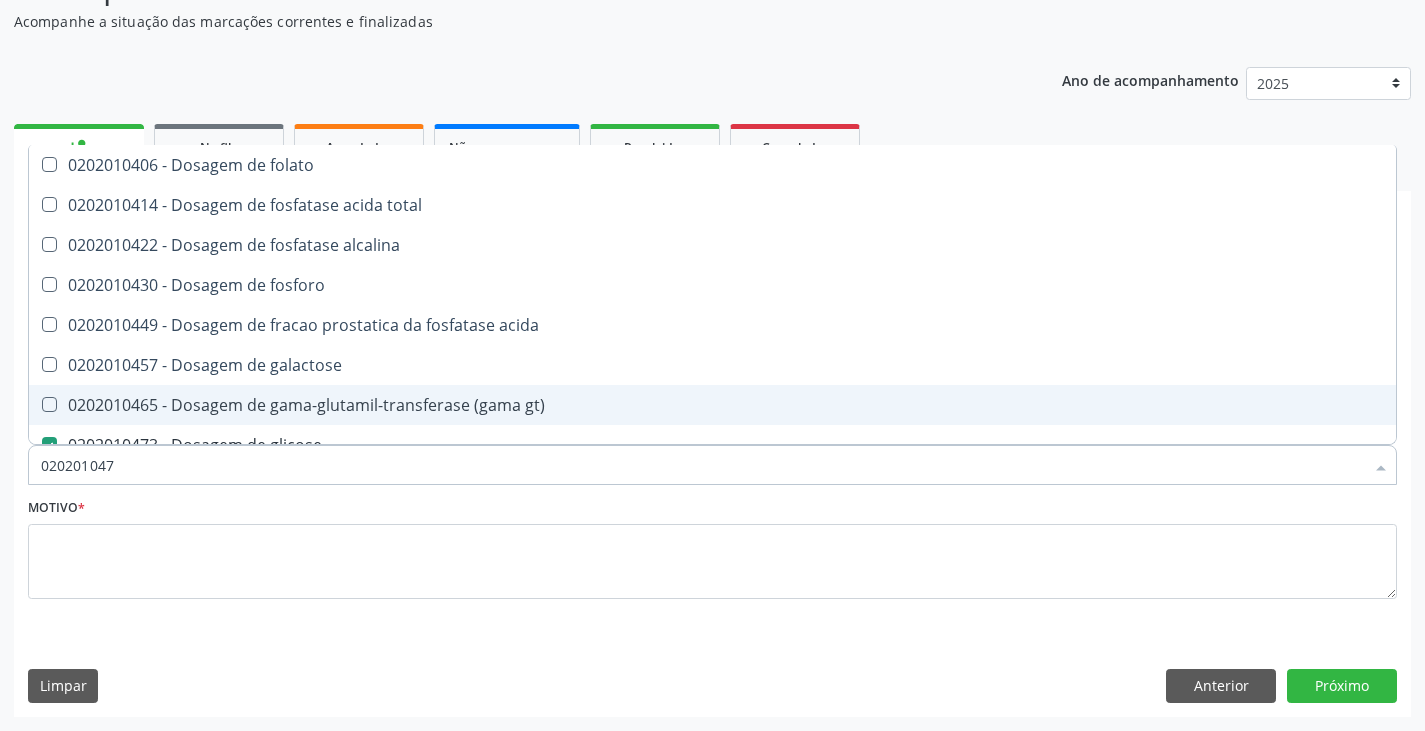 type on "02020104" 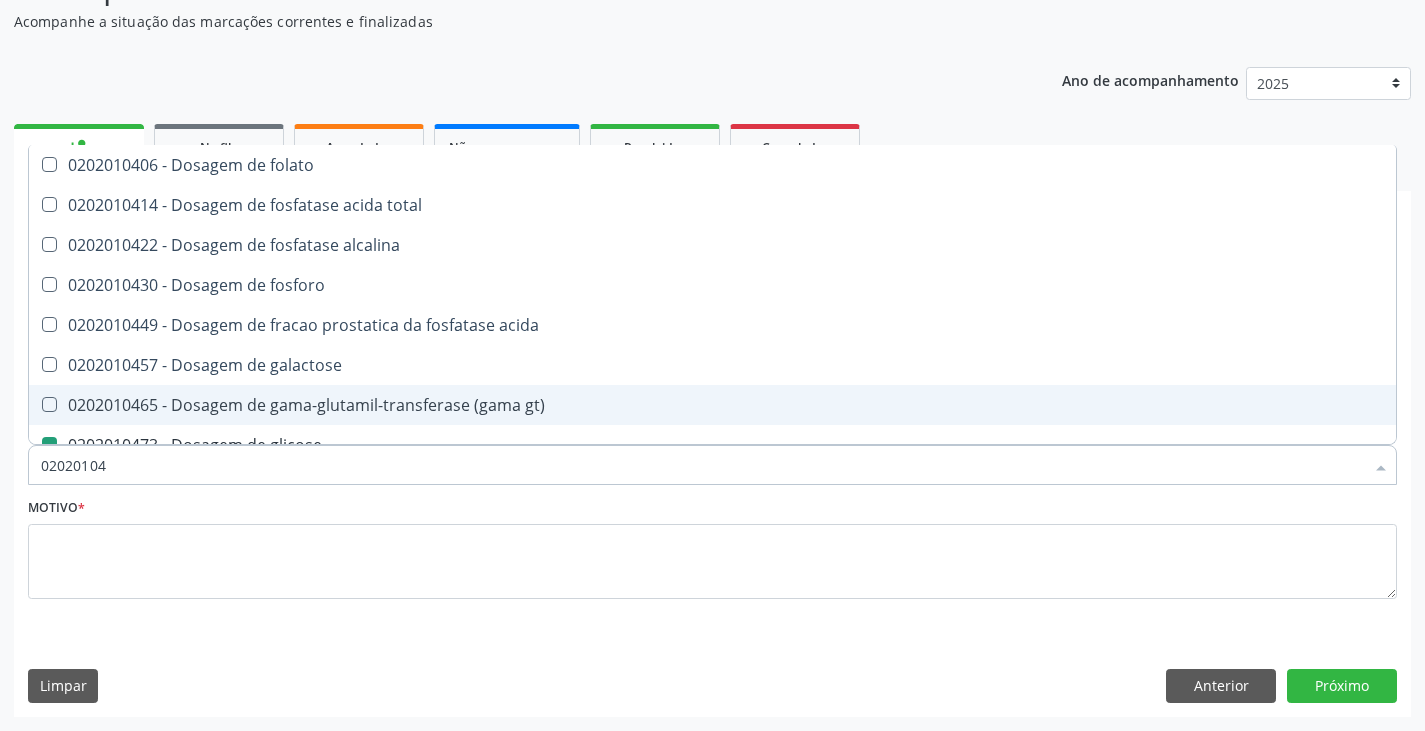 type on "0202010" 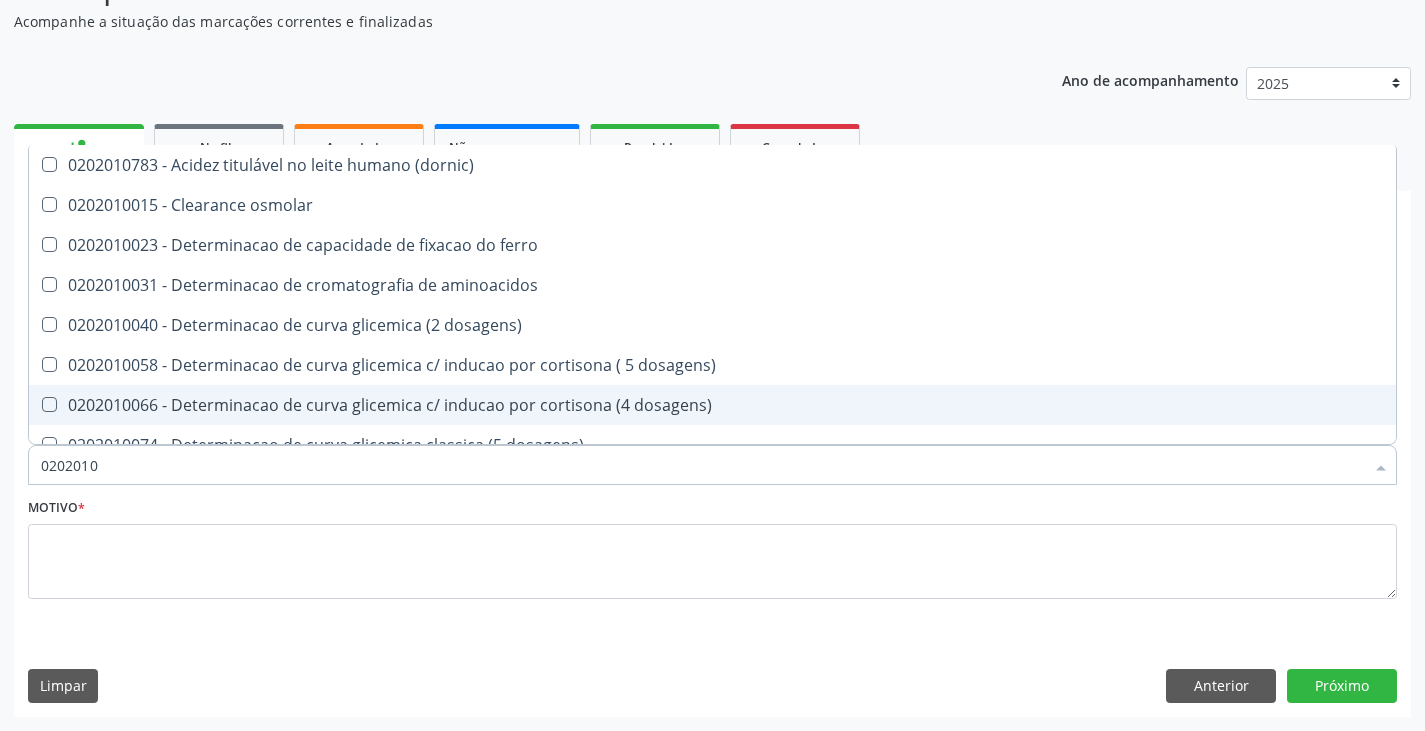 type on "020201" 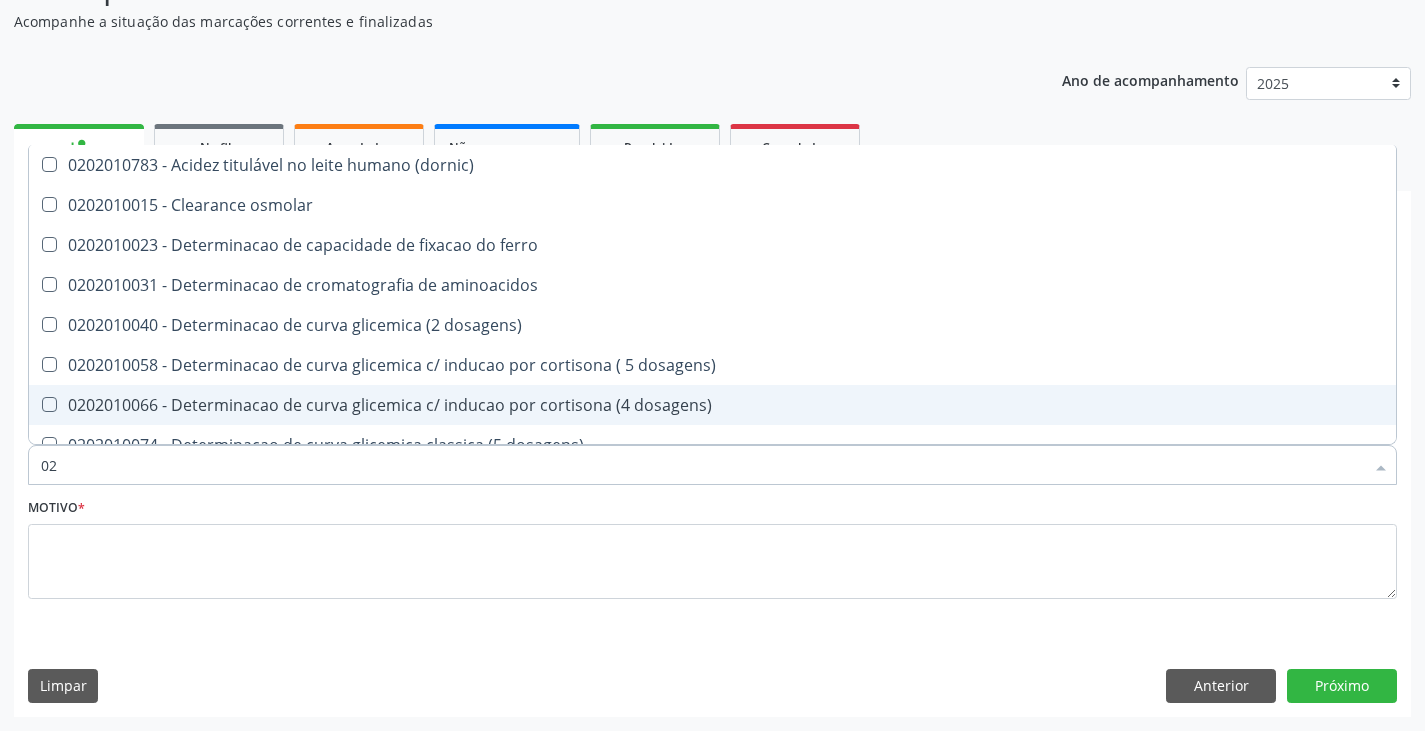 type on "0" 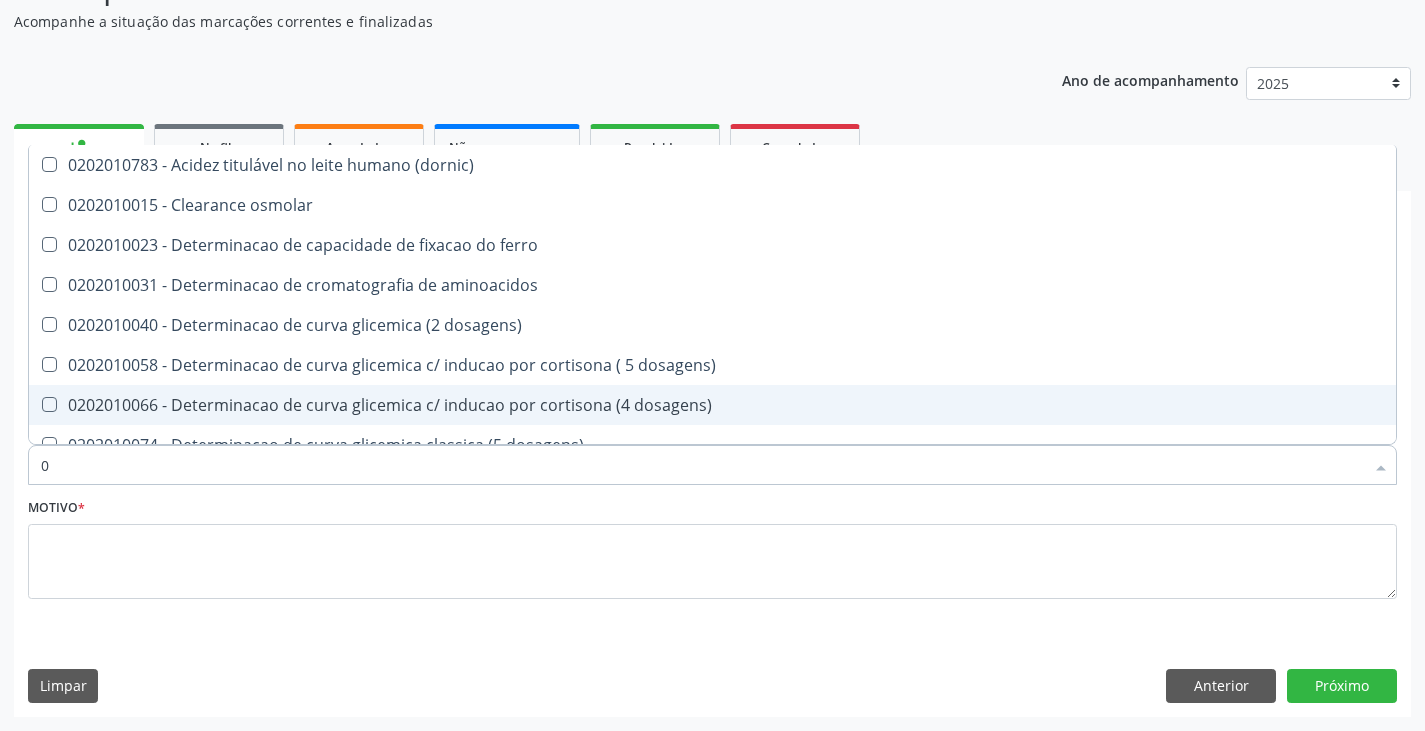 type 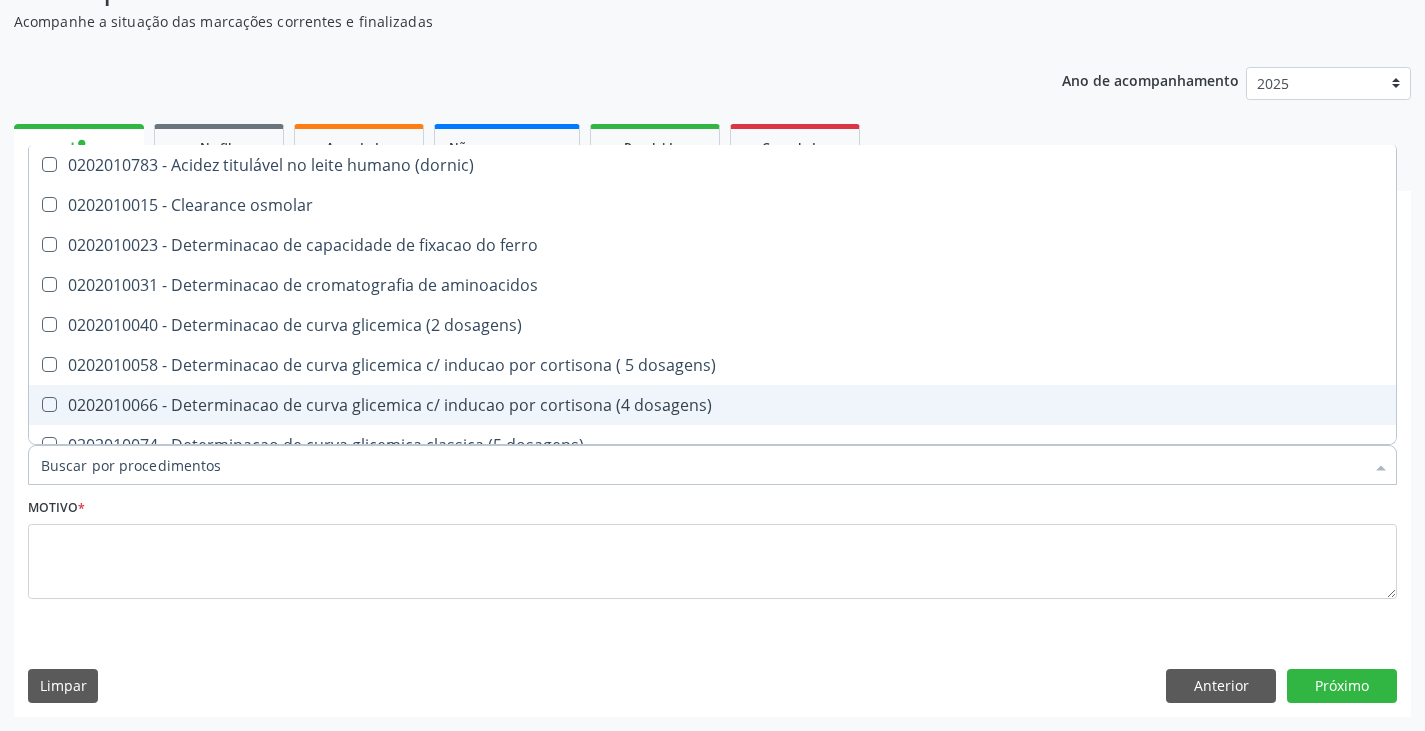 checkbox on "false" 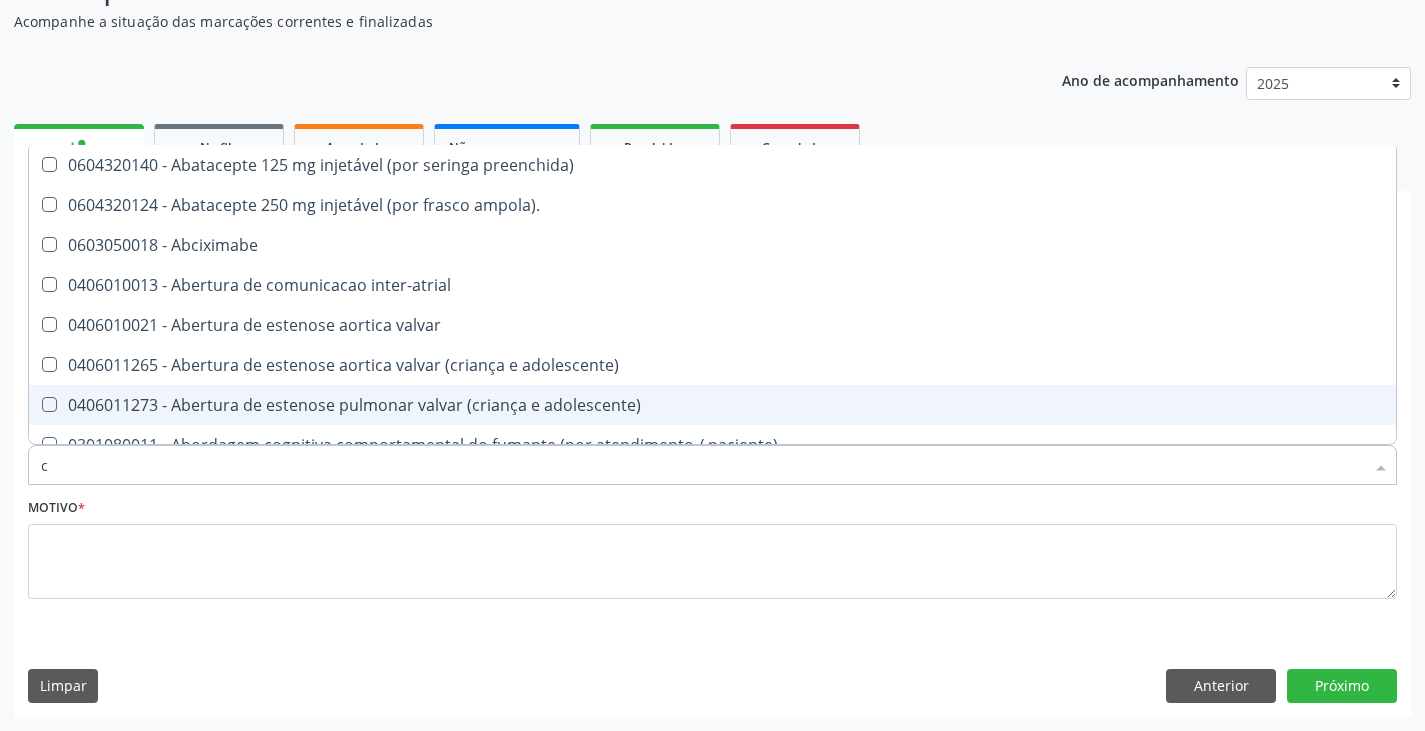 type on "co" 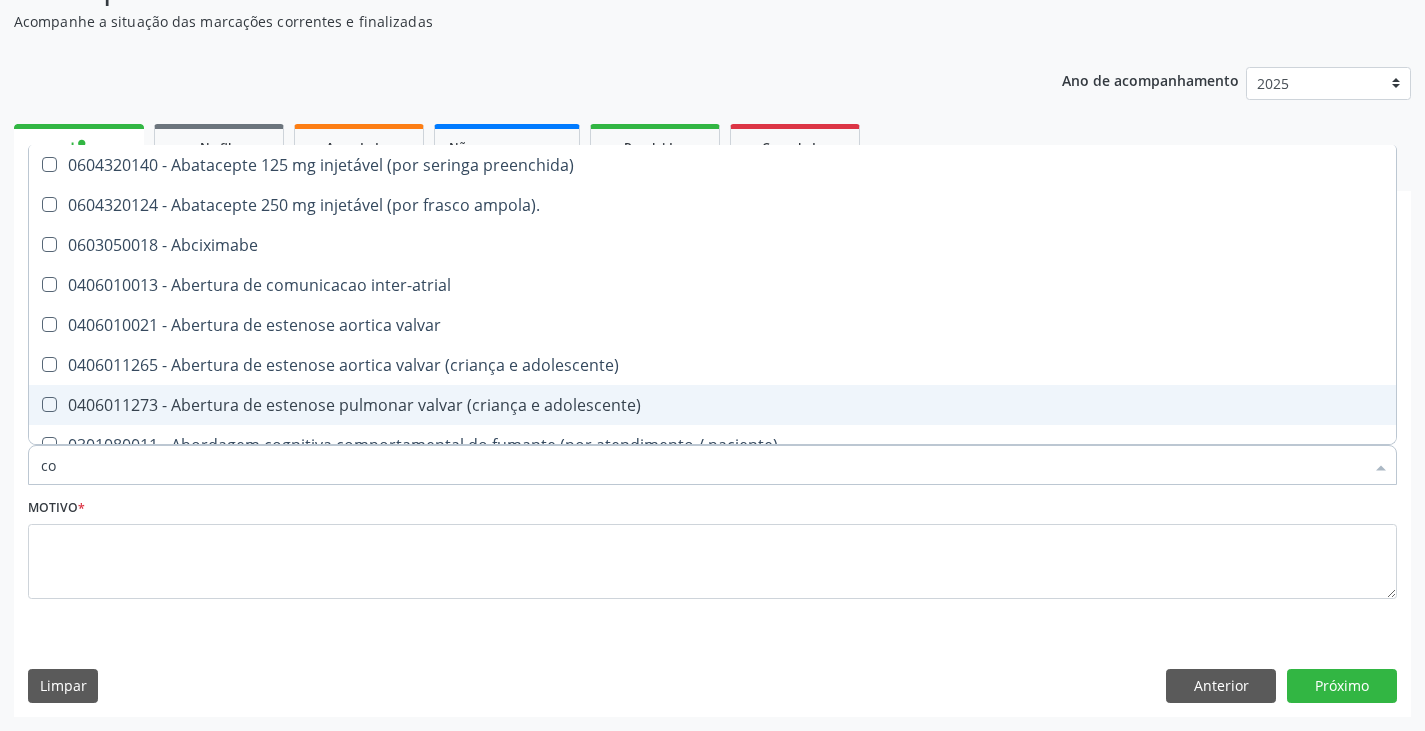 checkbox on "true" 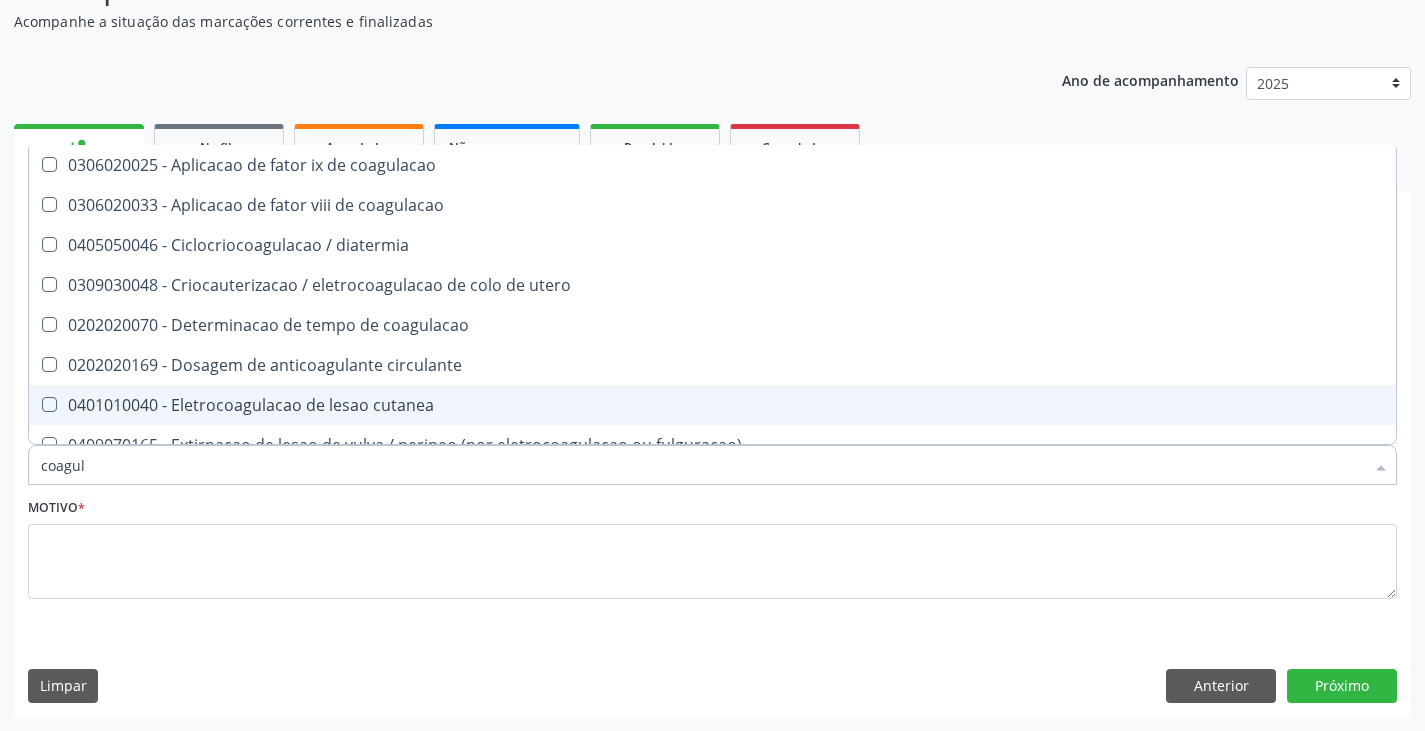 type on "coagulo" 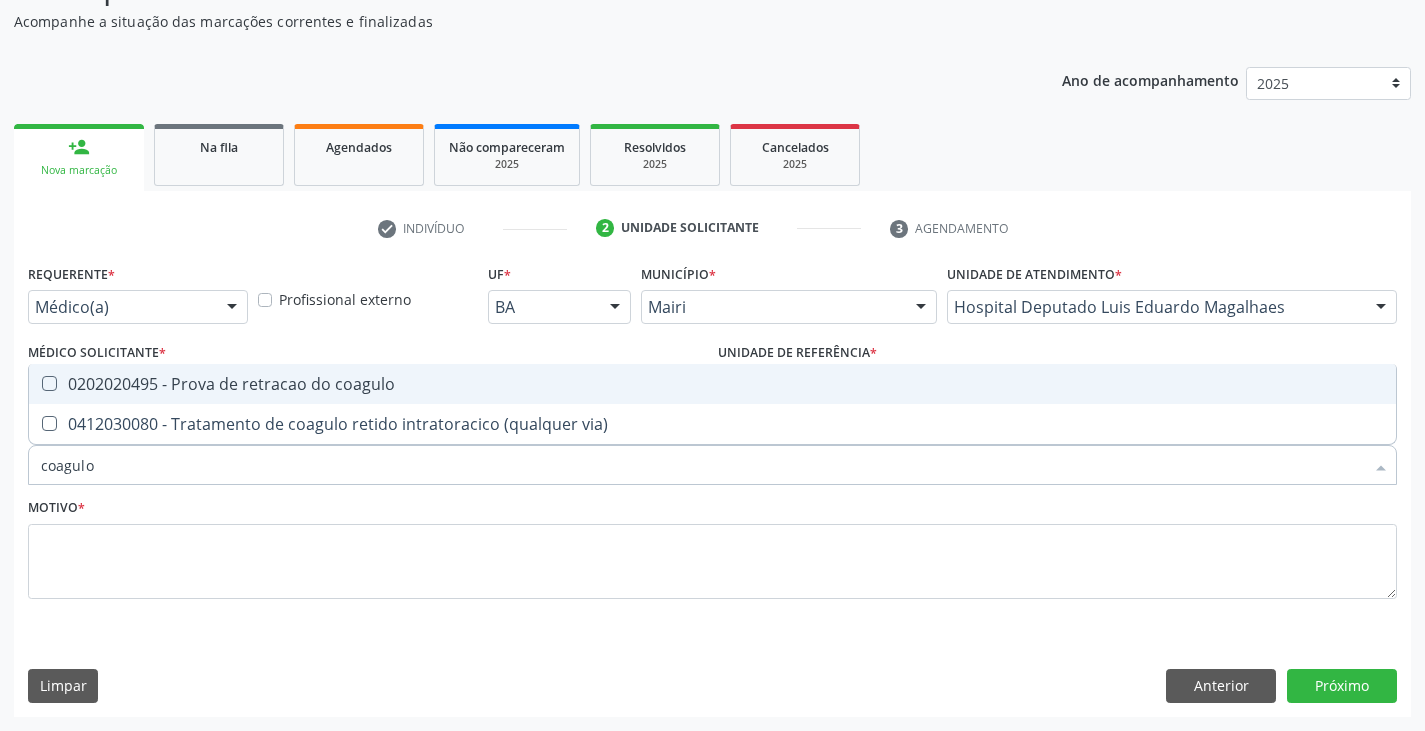 click on "0202020495 - Prova de retracao do coagulo" at bounding box center [712, 384] 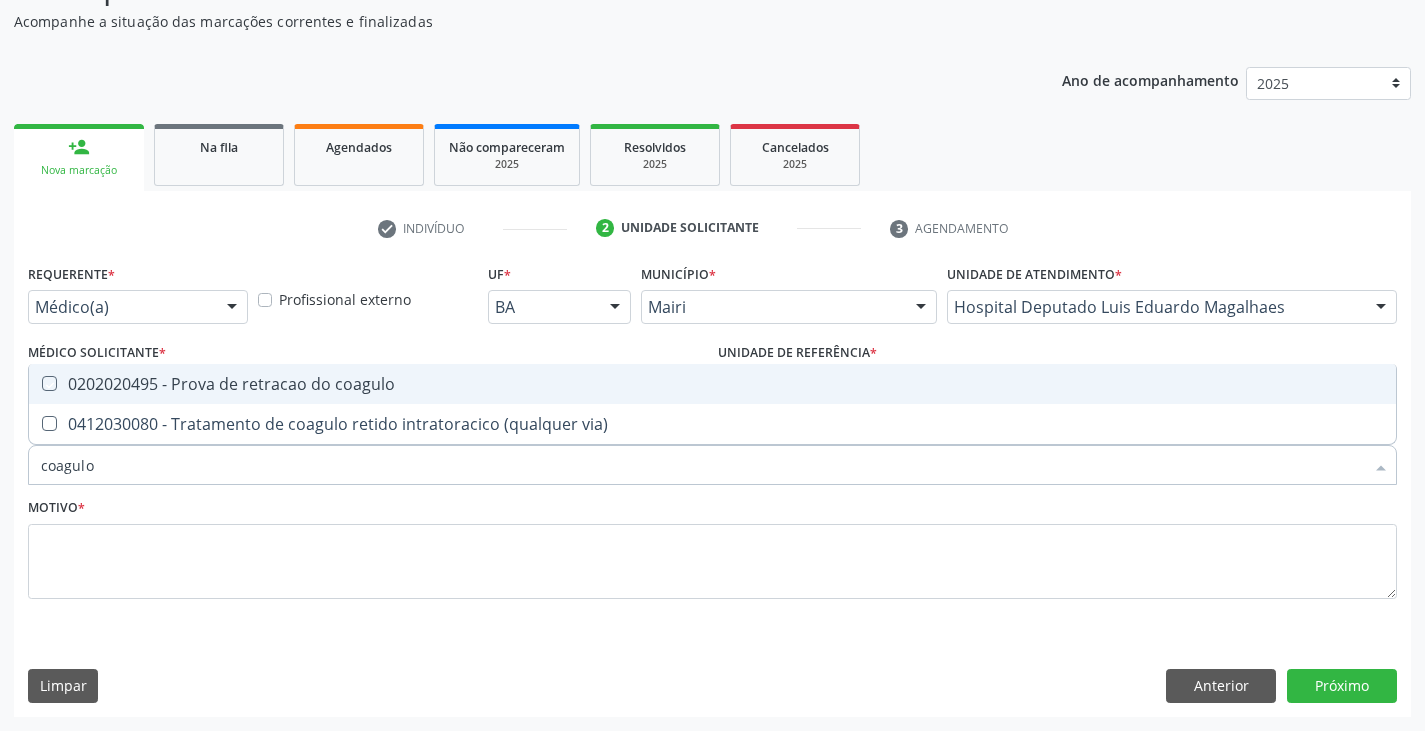 checkbox on "true" 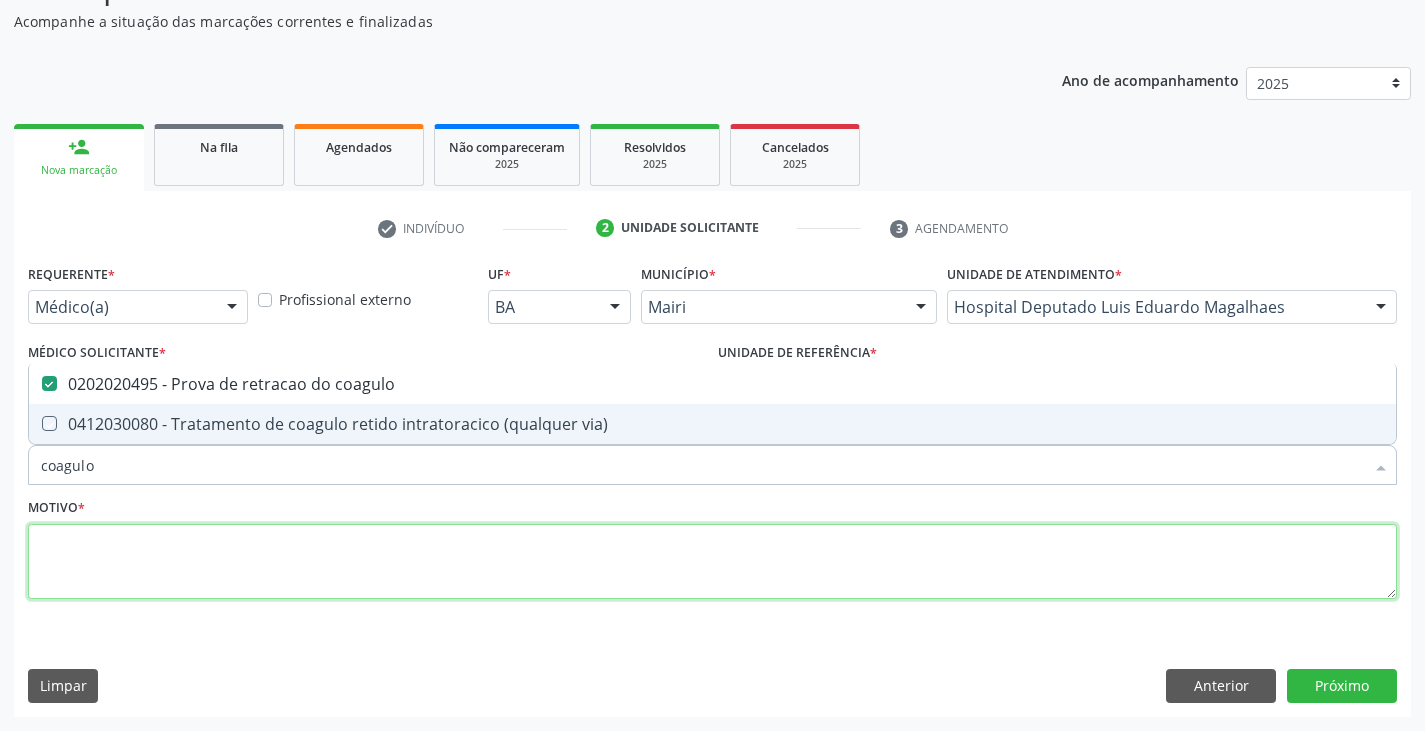 click at bounding box center [712, 562] 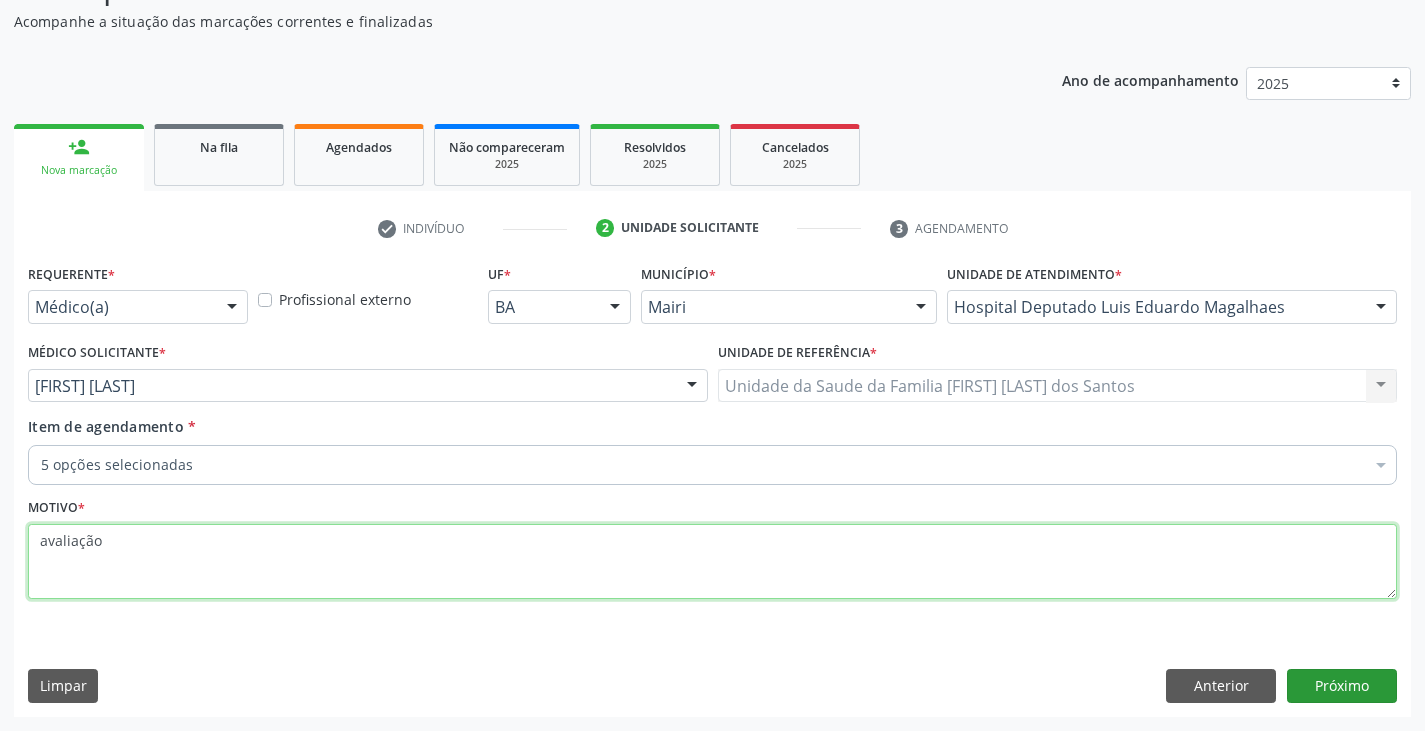 type on "avaliação" 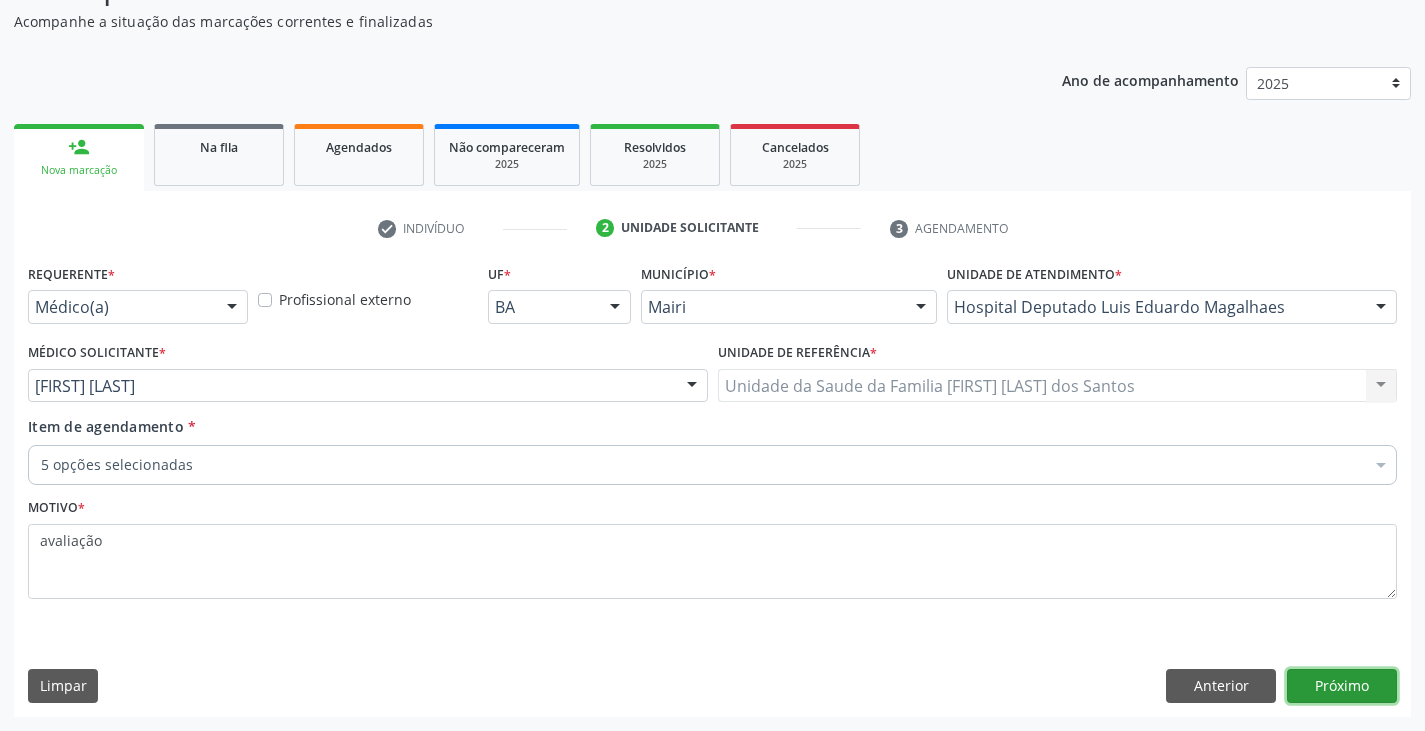 click on "Próximo" at bounding box center [1342, 686] 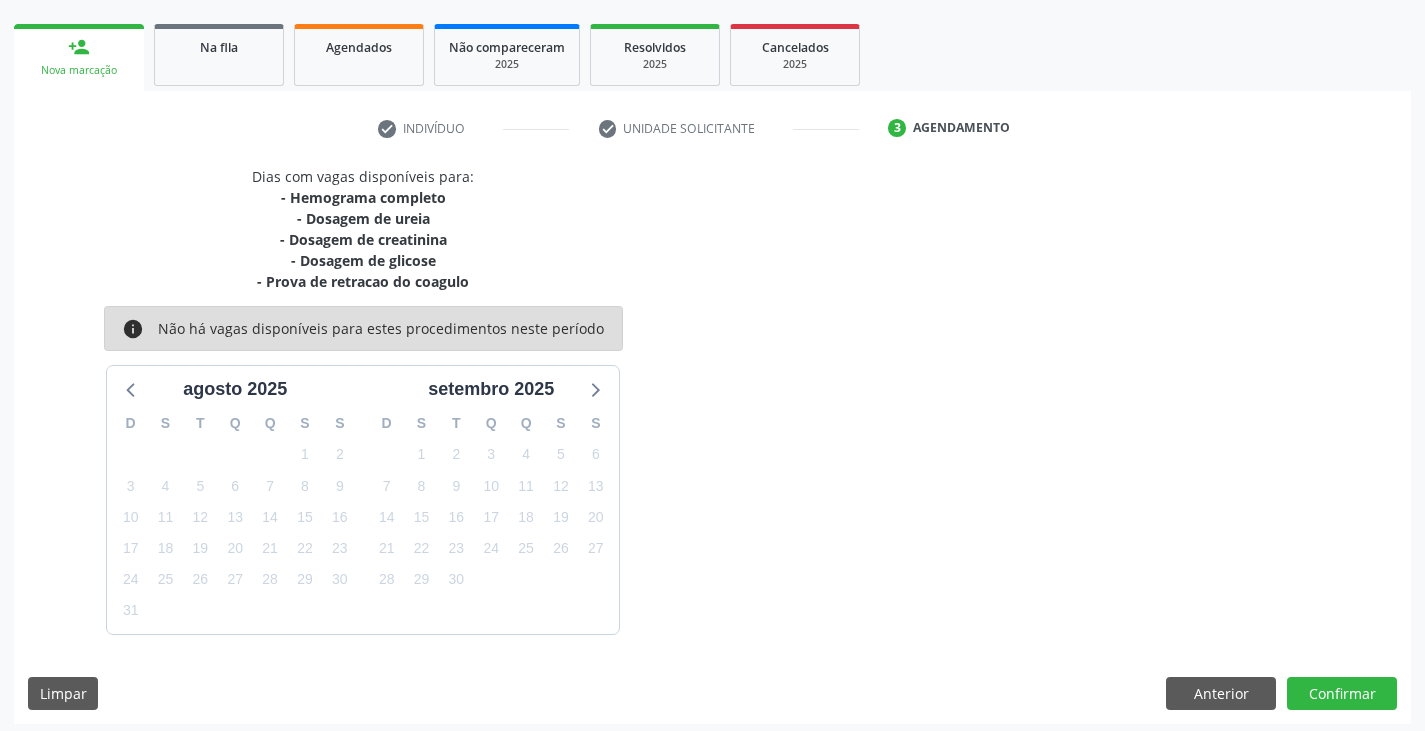 scroll, scrollTop: 282, scrollLeft: 0, axis: vertical 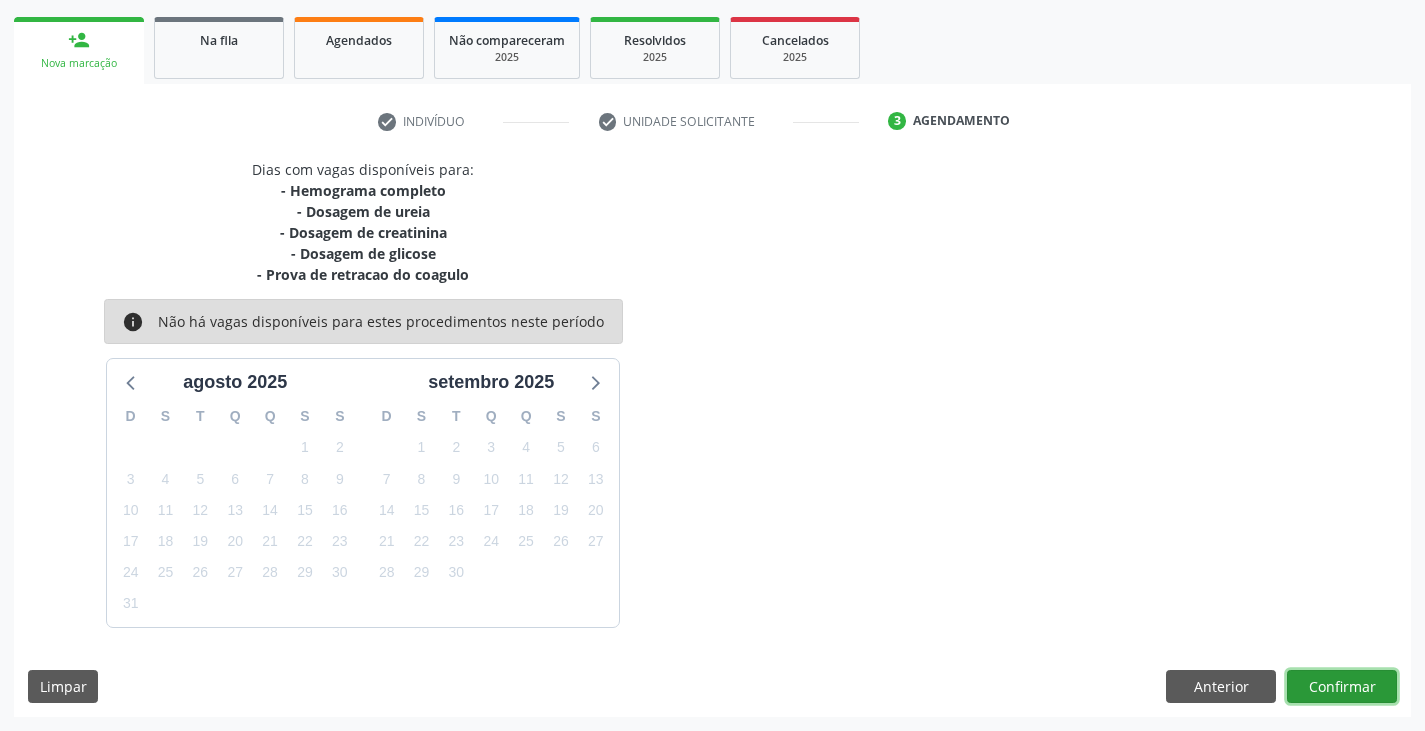 click on "Confirmar" at bounding box center [1342, 687] 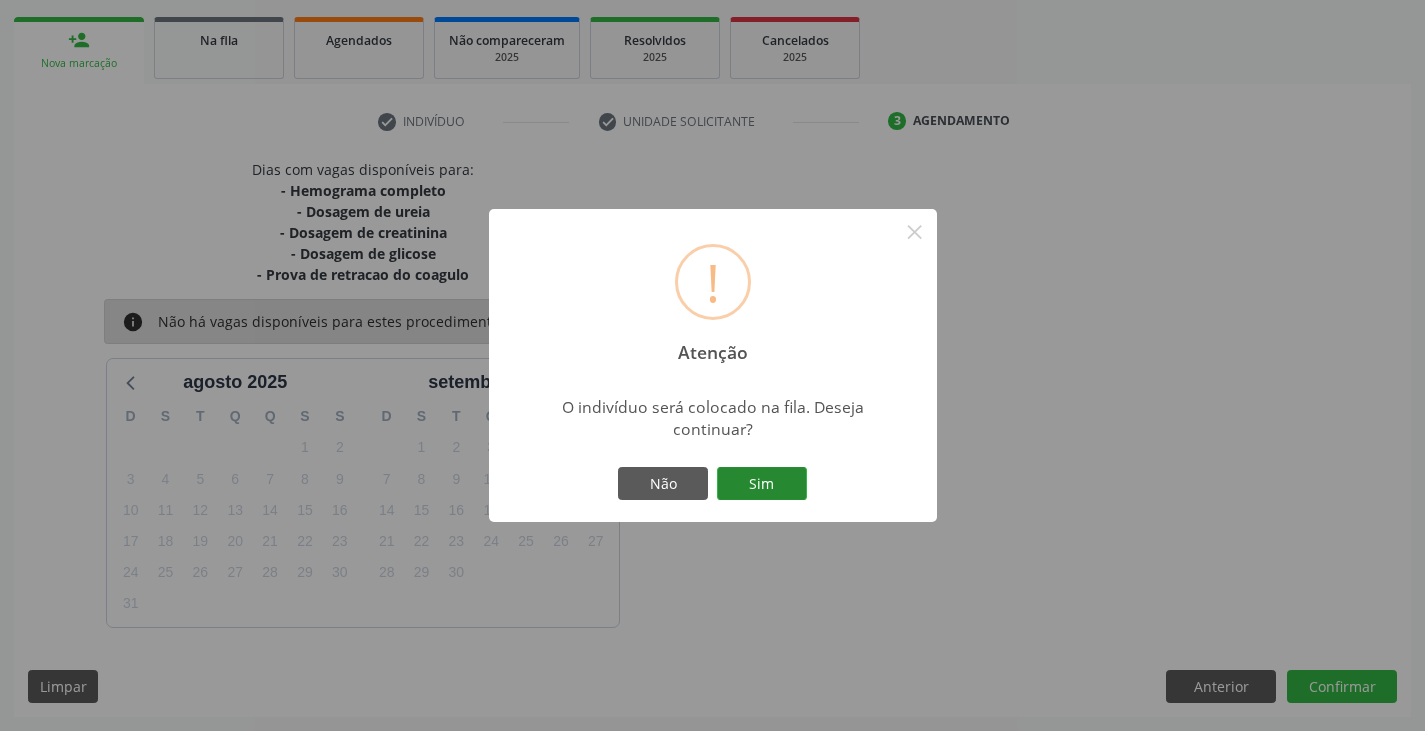 click on "Sim" at bounding box center (762, 484) 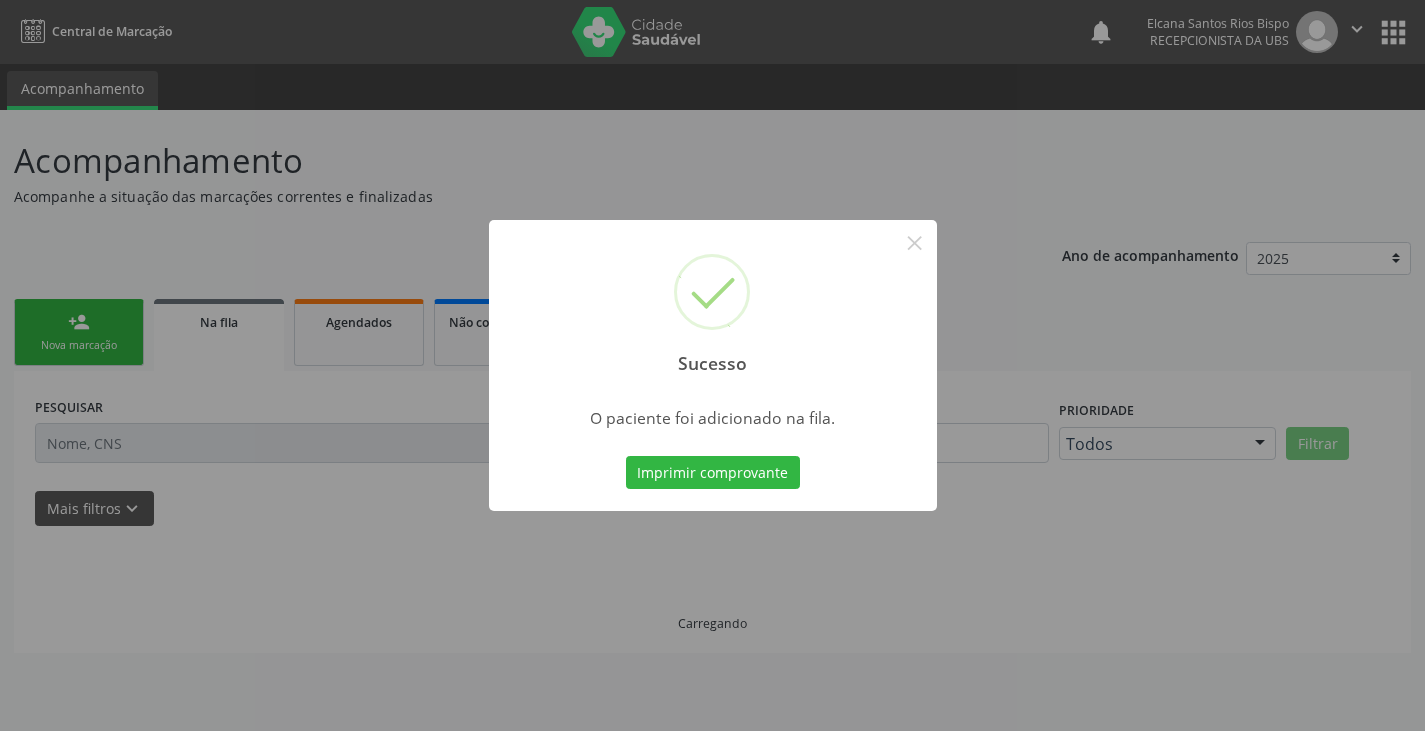 scroll, scrollTop: 0, scrollLeft: 0, axis: both 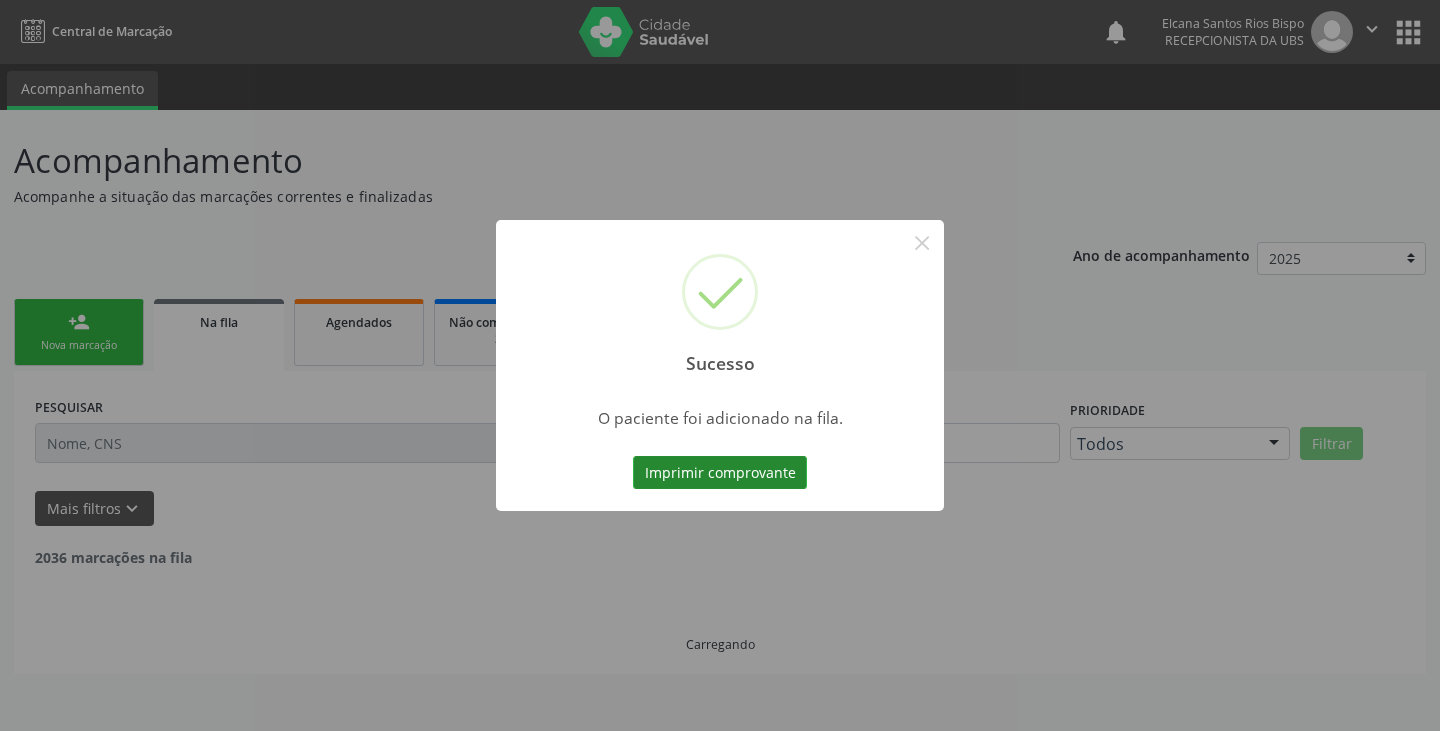 click on "Imprimir comprovante" at bounding box center (720, 473) 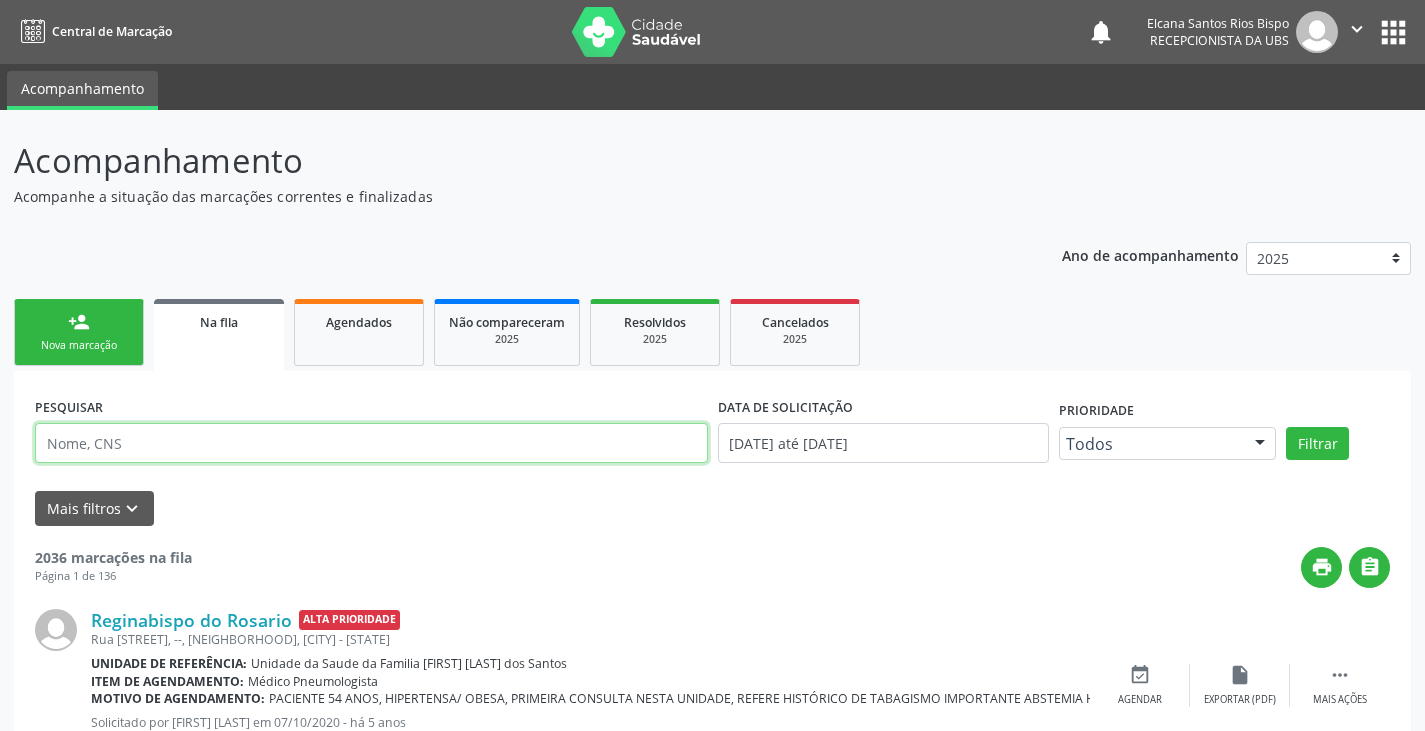 click at bounding box center (371, 443) 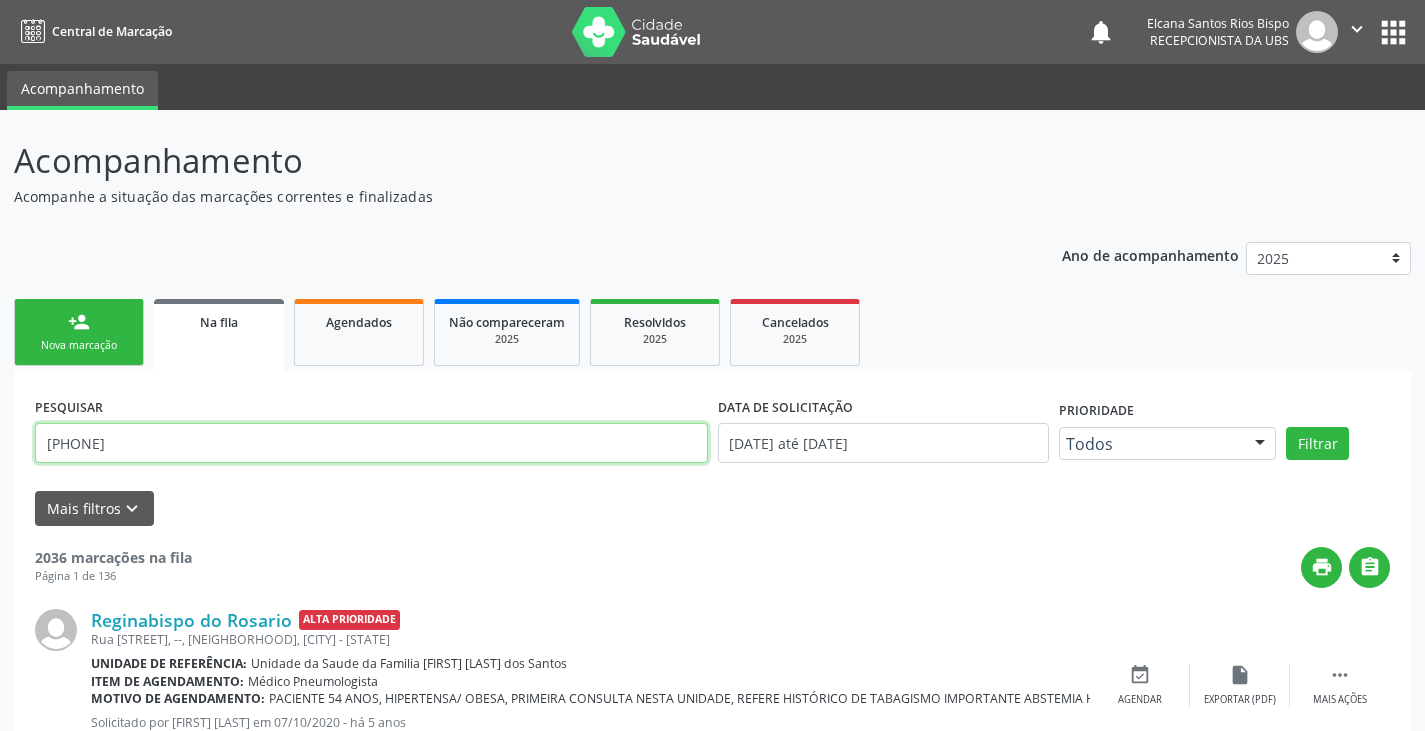 type on "[PHONE]" 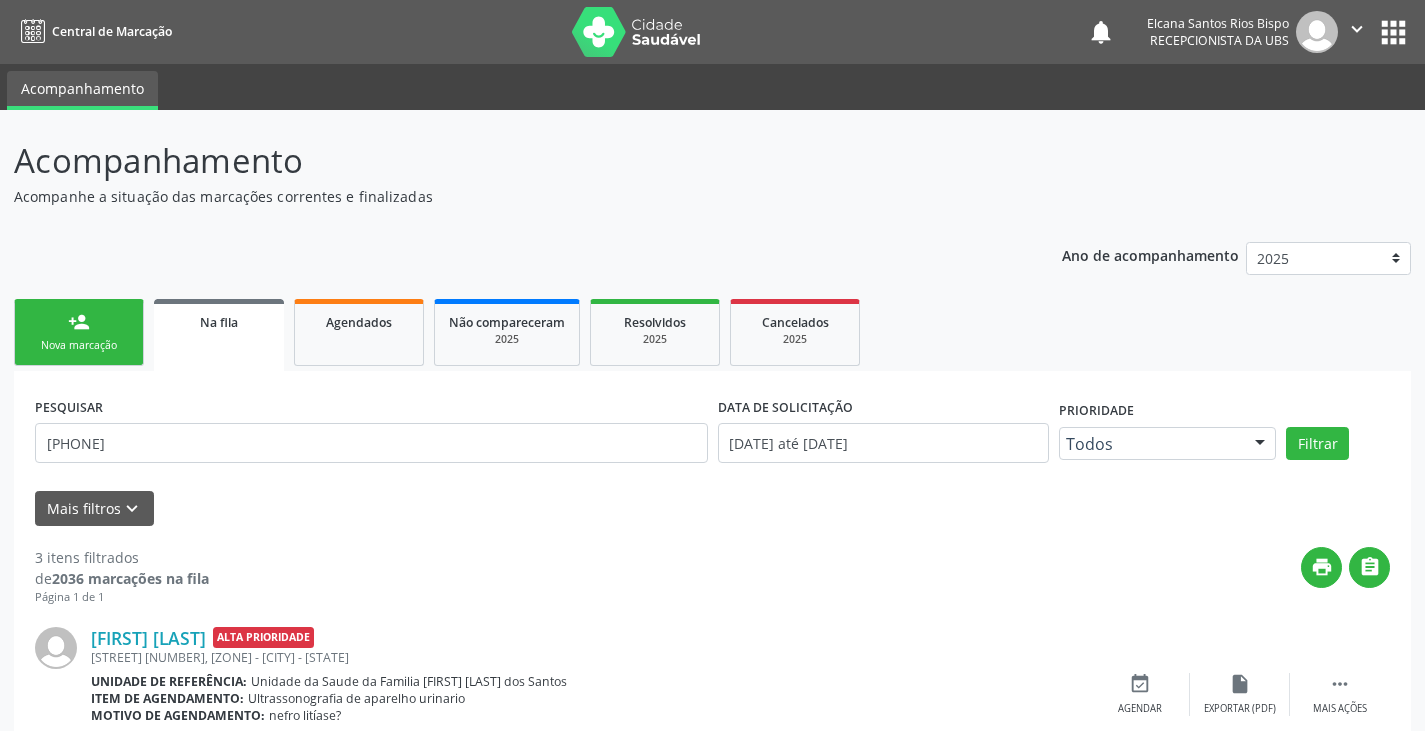 scroll, scrollTop: 446, scrollLeft: 0, axis: vertical 